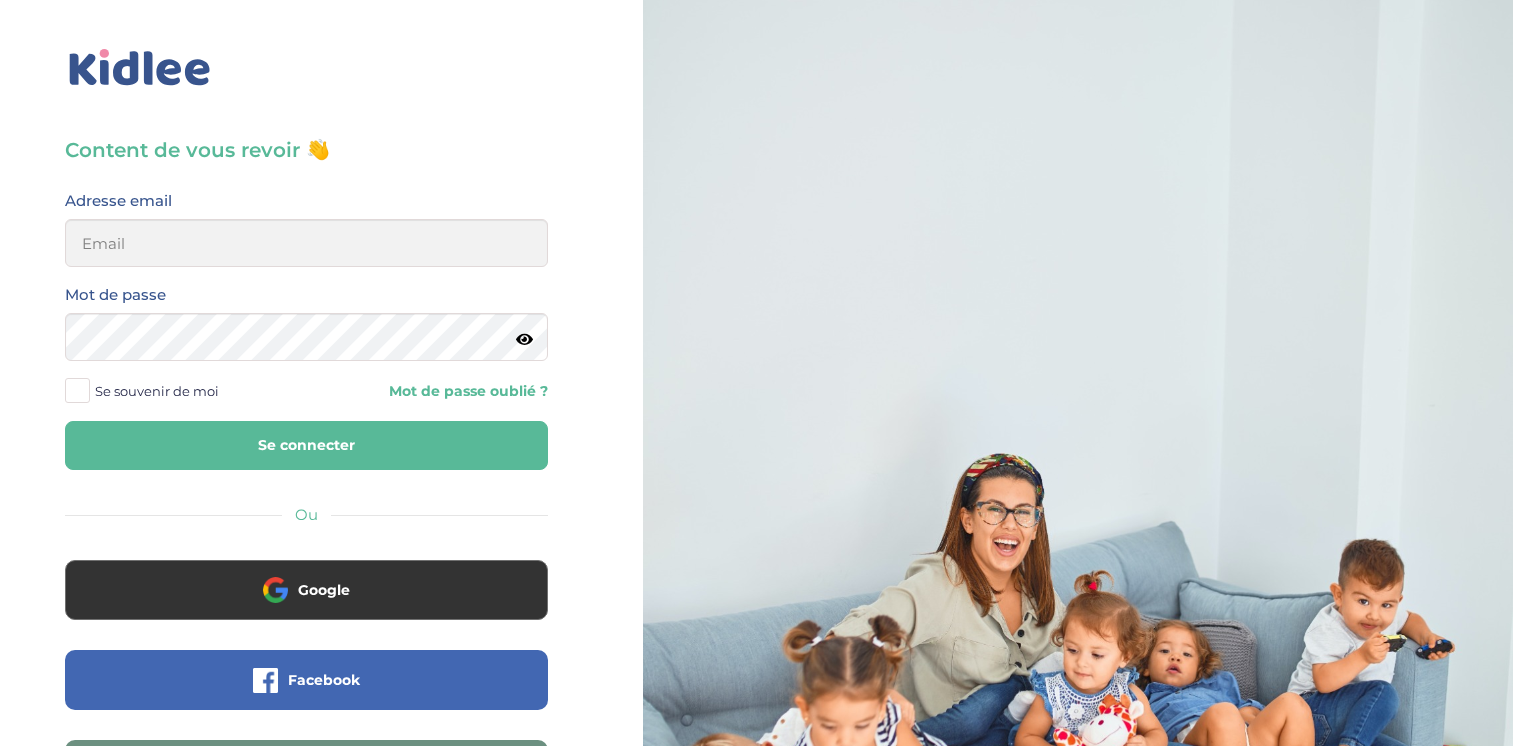 scroll, scrollTop: 0, scrollLeft: 0, axis: both 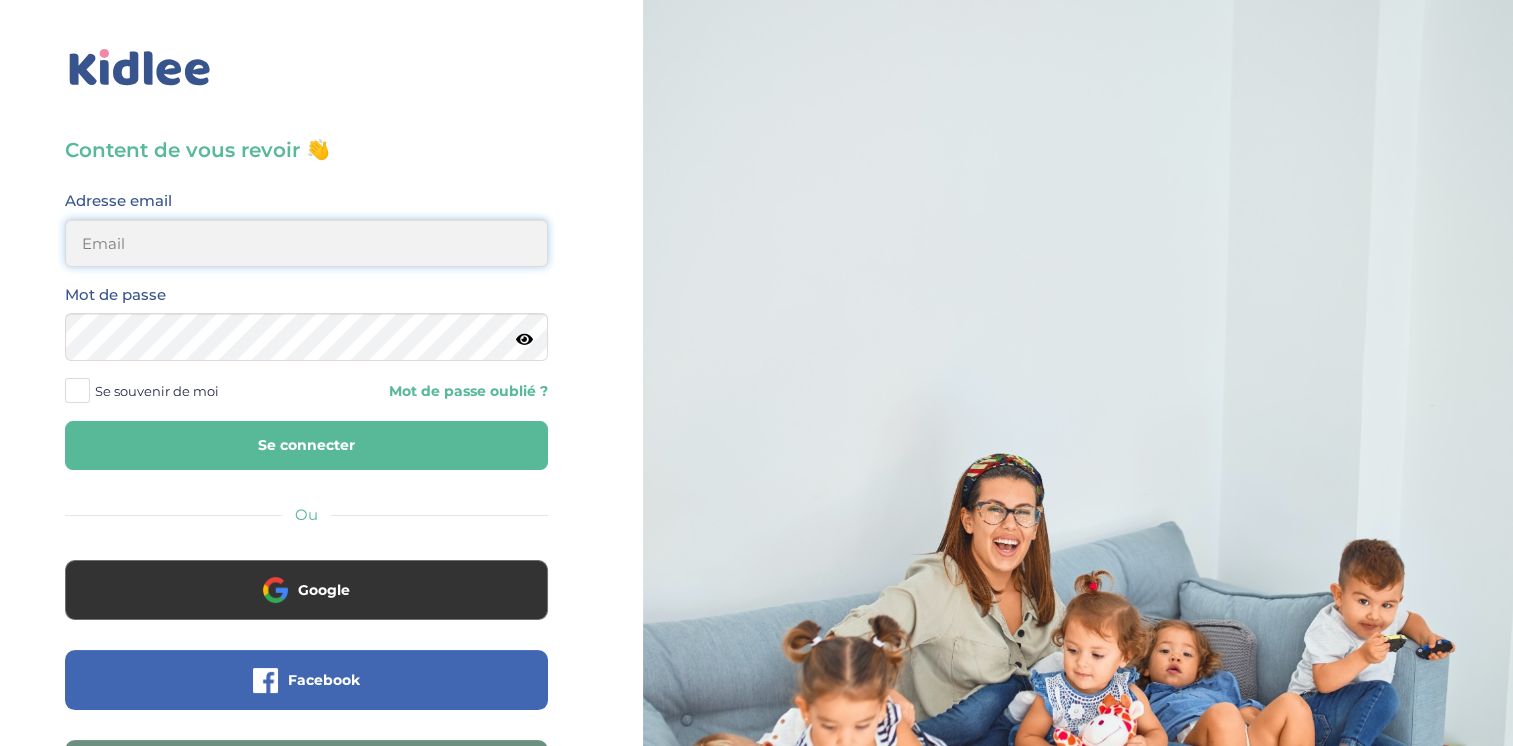 click at bounding box center [306, 243] 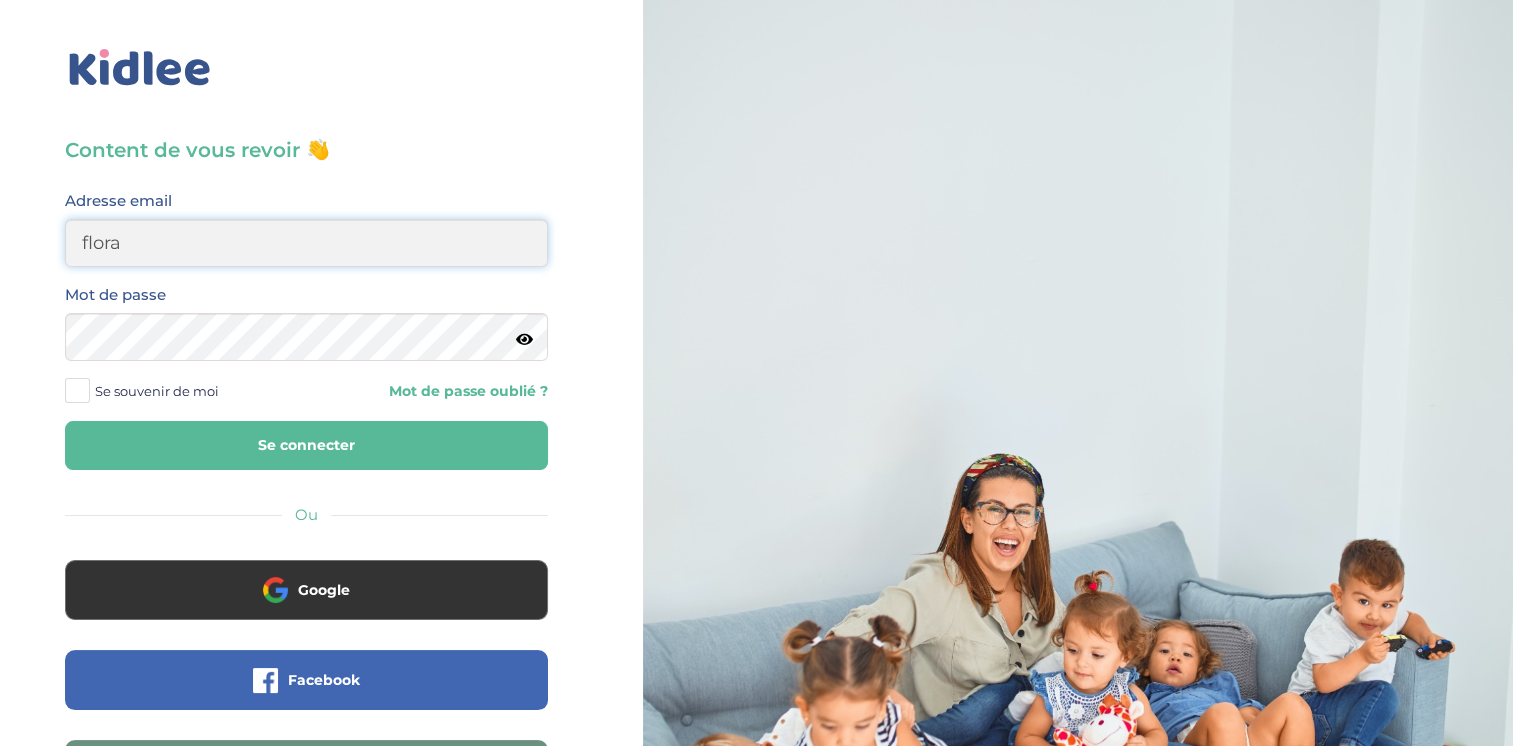type on "flora.dauphin@gmail.com" 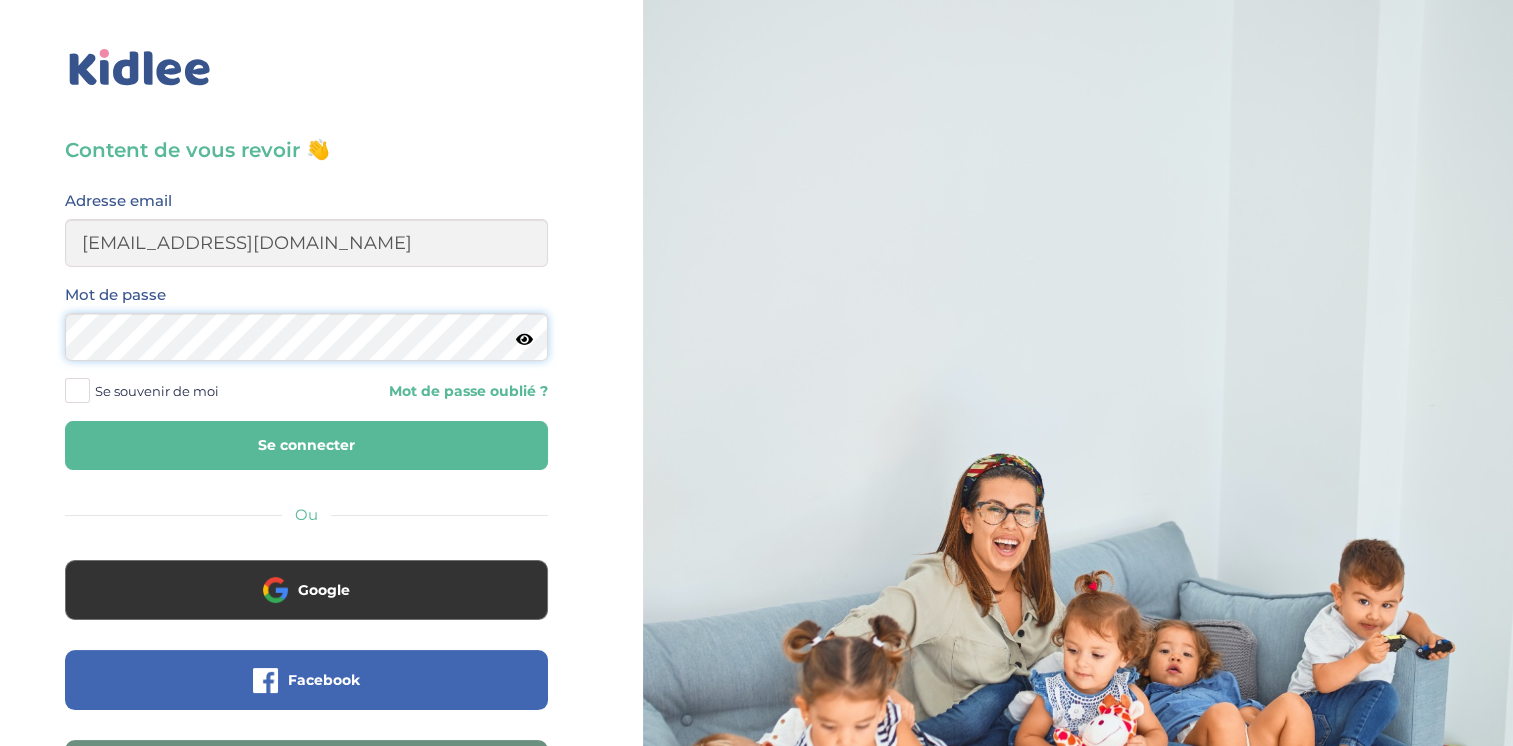 click on "Se connecter" at bounding box center [306, 445] 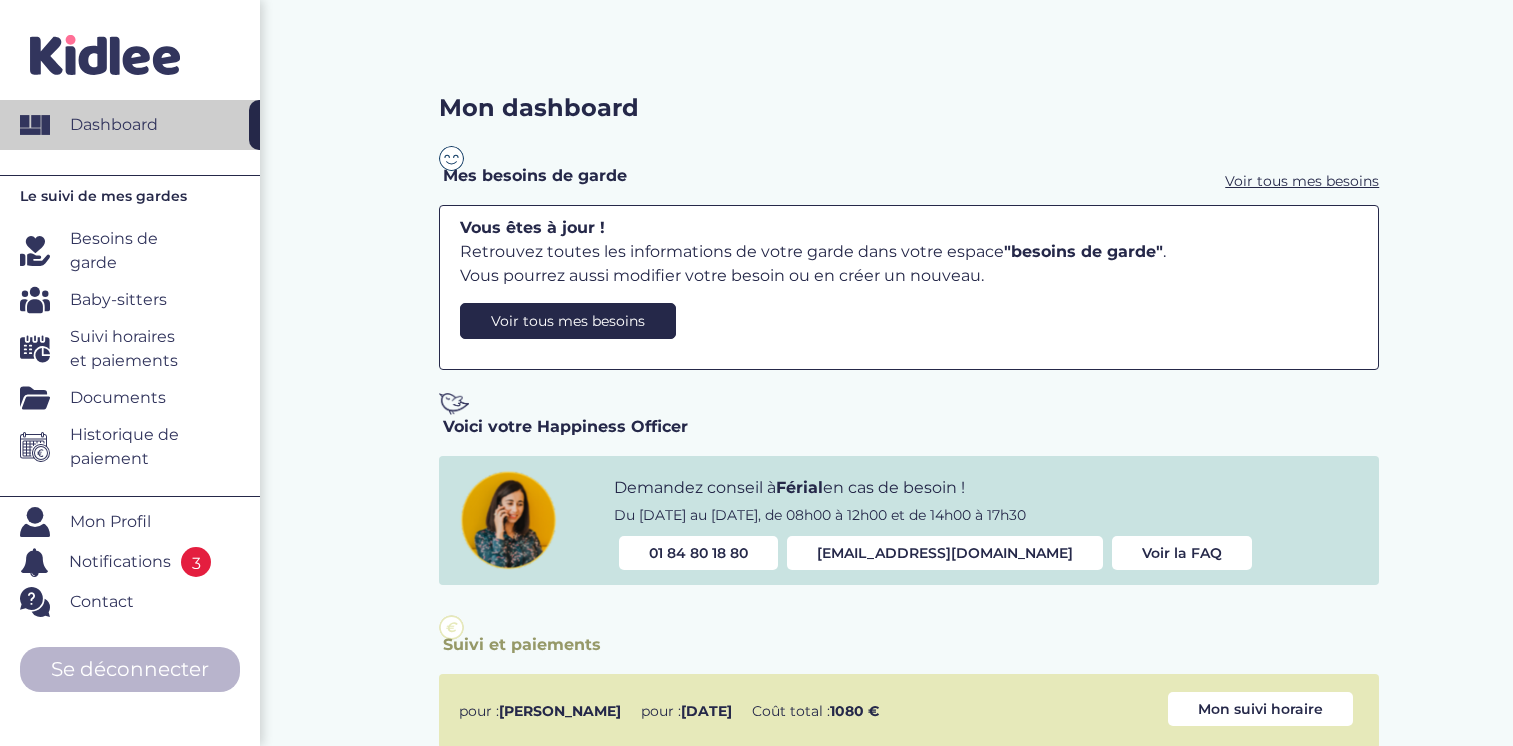 scroll, scrollTop: 0, scrollLeft: 0, axis: both 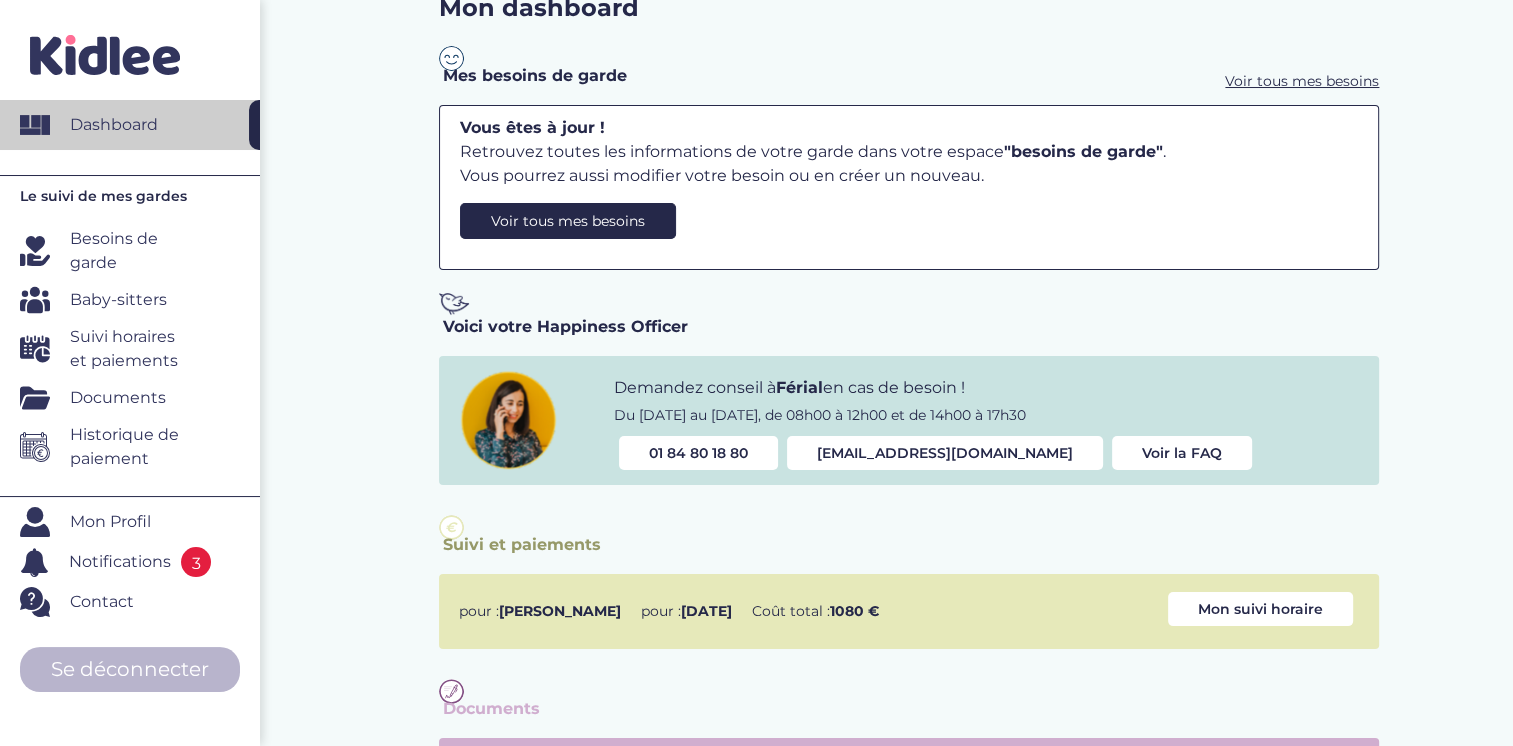 click on "Suivi horaires et paiements" at bounding box center [132, 349] 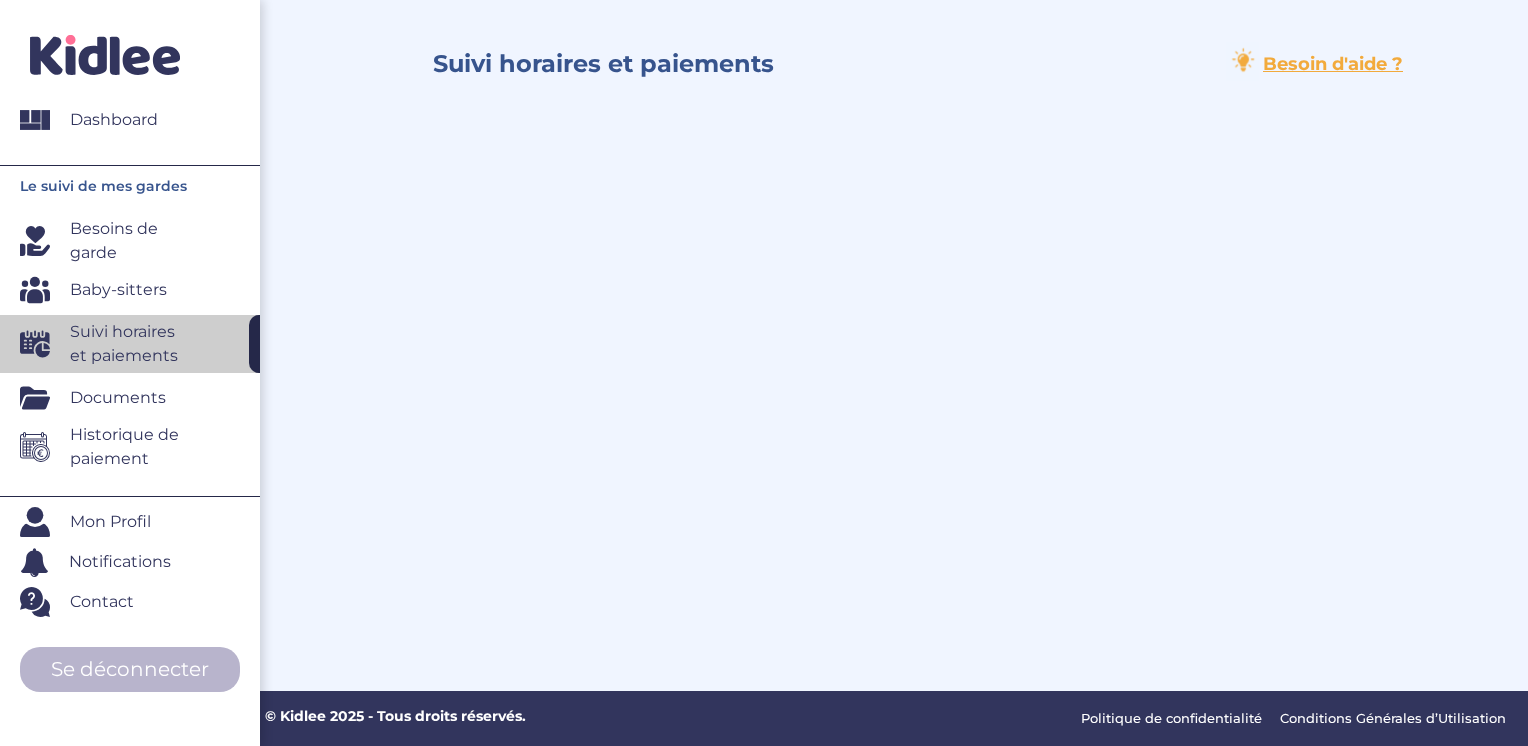 scroll, scrollTop: 0, scrollLeft: 0, axis: both 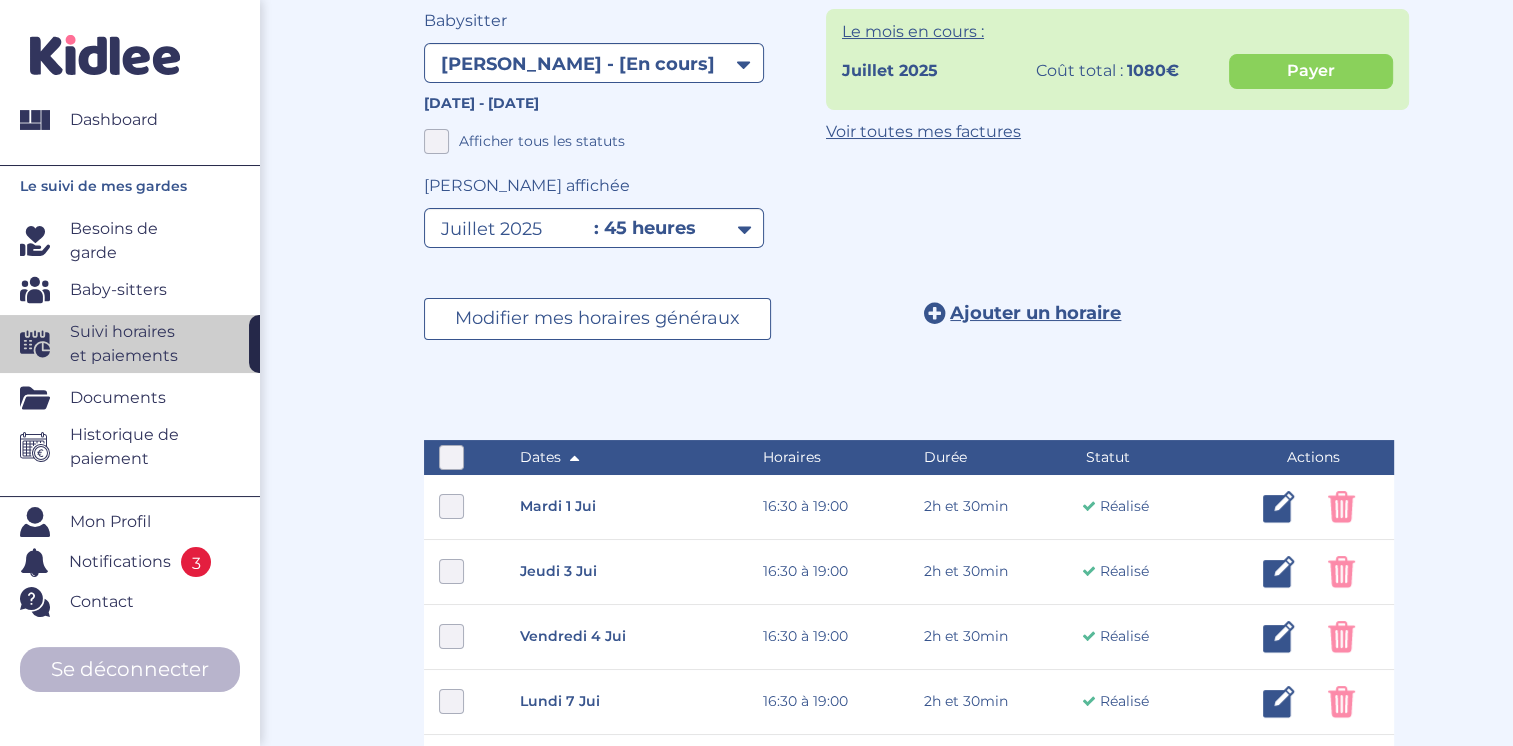 click on "Modifier mes horaires généraux
Ajouter un horaire" at bounding box center (909, 344) 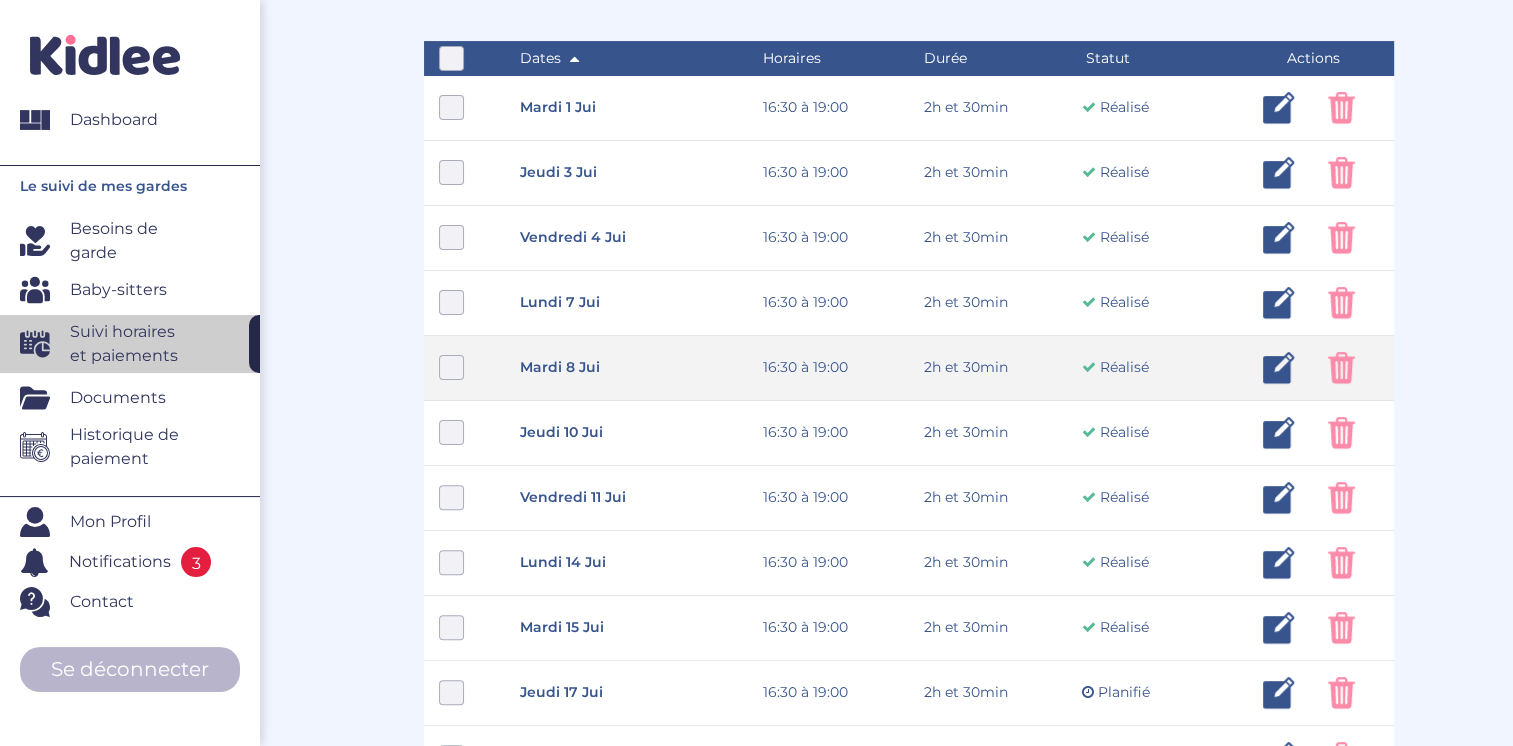 scroll, scrollTop: 500, scrollLeft: 0, axis: vertical 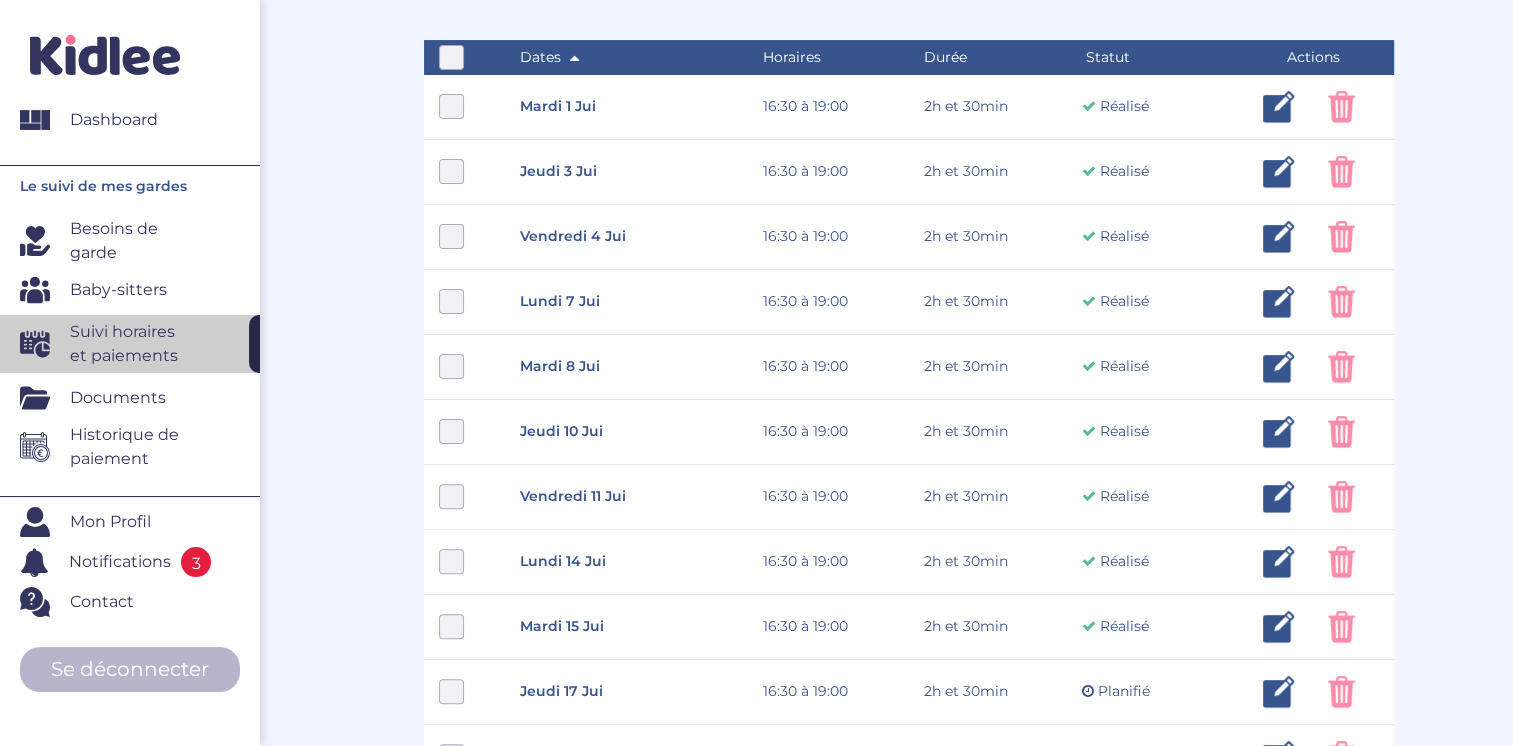 click on "Annuler un horaire de garde
Vérifiez que l'horaire que vous souhaitez annuler est correct.
16:30  à  19:45   Un e-mail de notification sera envoyé à
votre Babysitter.
Valider
Annuler plusieurs horaires de garde
[PERSON_NAME] que les horaires que vous souhaitez annuler sont corrects
Un e-mail de notification sera envoyé à
votre Babysitter.
Valider
Modifier un horaire             16:30  à  19:45    Nouvel horaire    16:30   16:30
00:00
00:15
19:45   3.25   19:45       votre Babysitter." at bounding box center [909, 642] 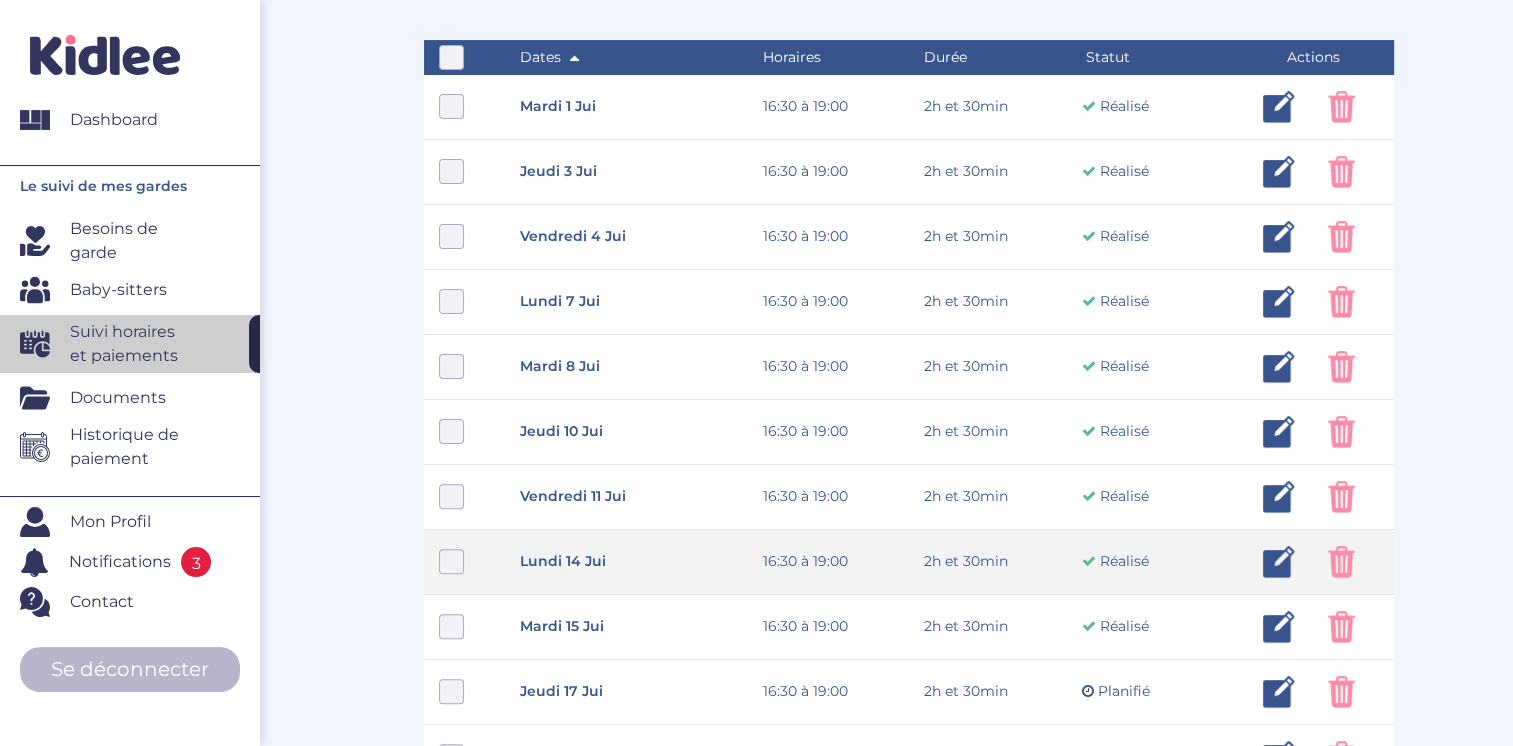 click at bounding box center [451, 561] 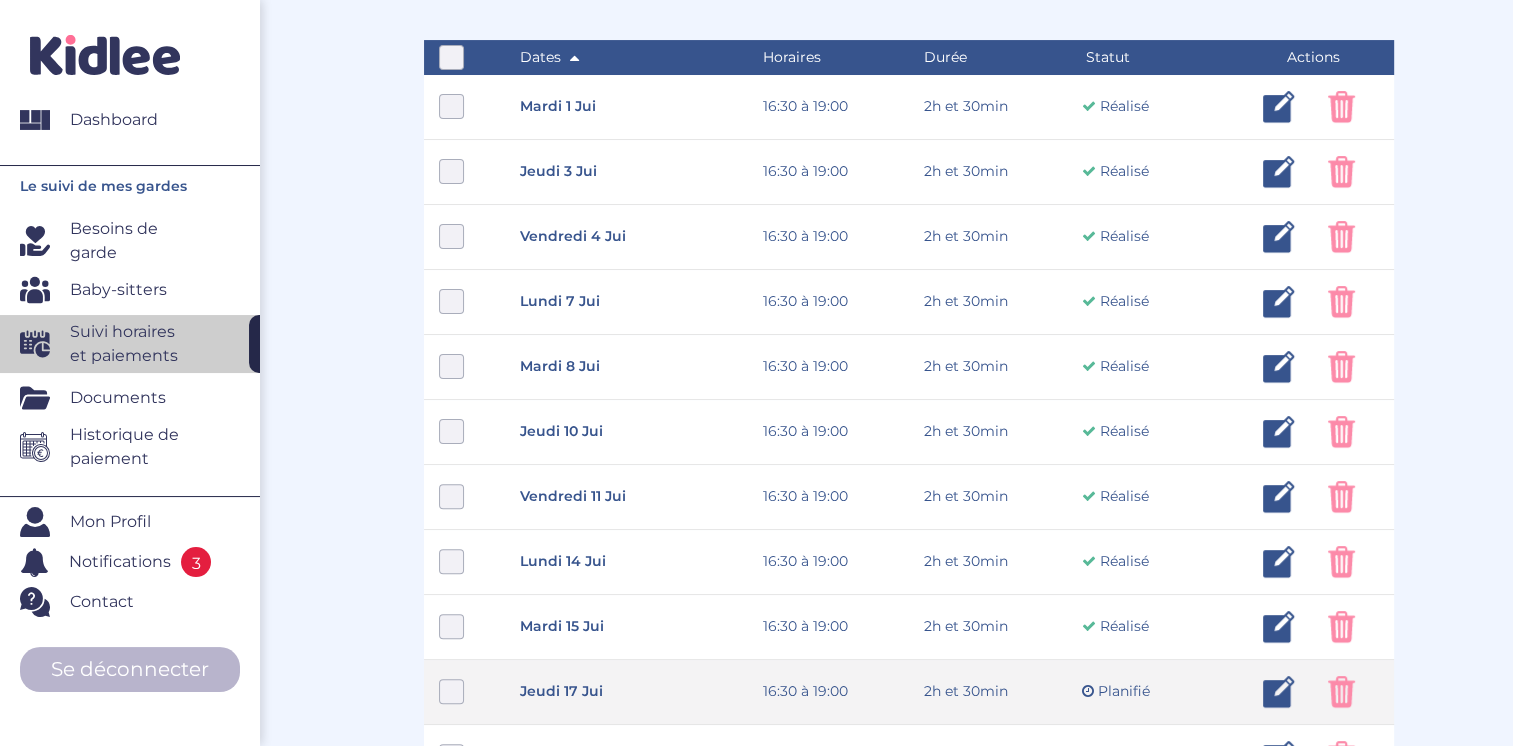 scroll, scrollTop: 575, scrollLeft: 0, axis: vertical 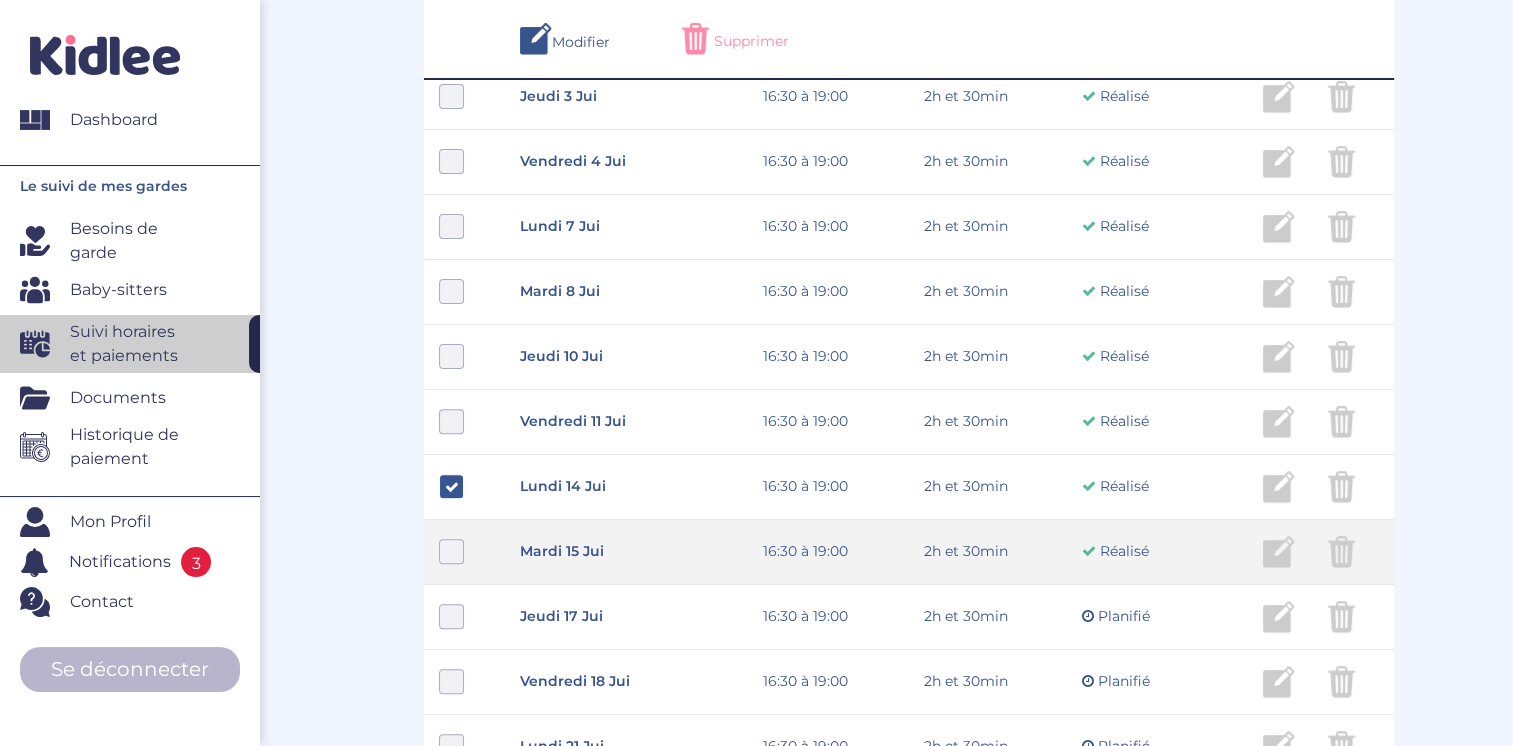 click at bounding box center [451, 551] 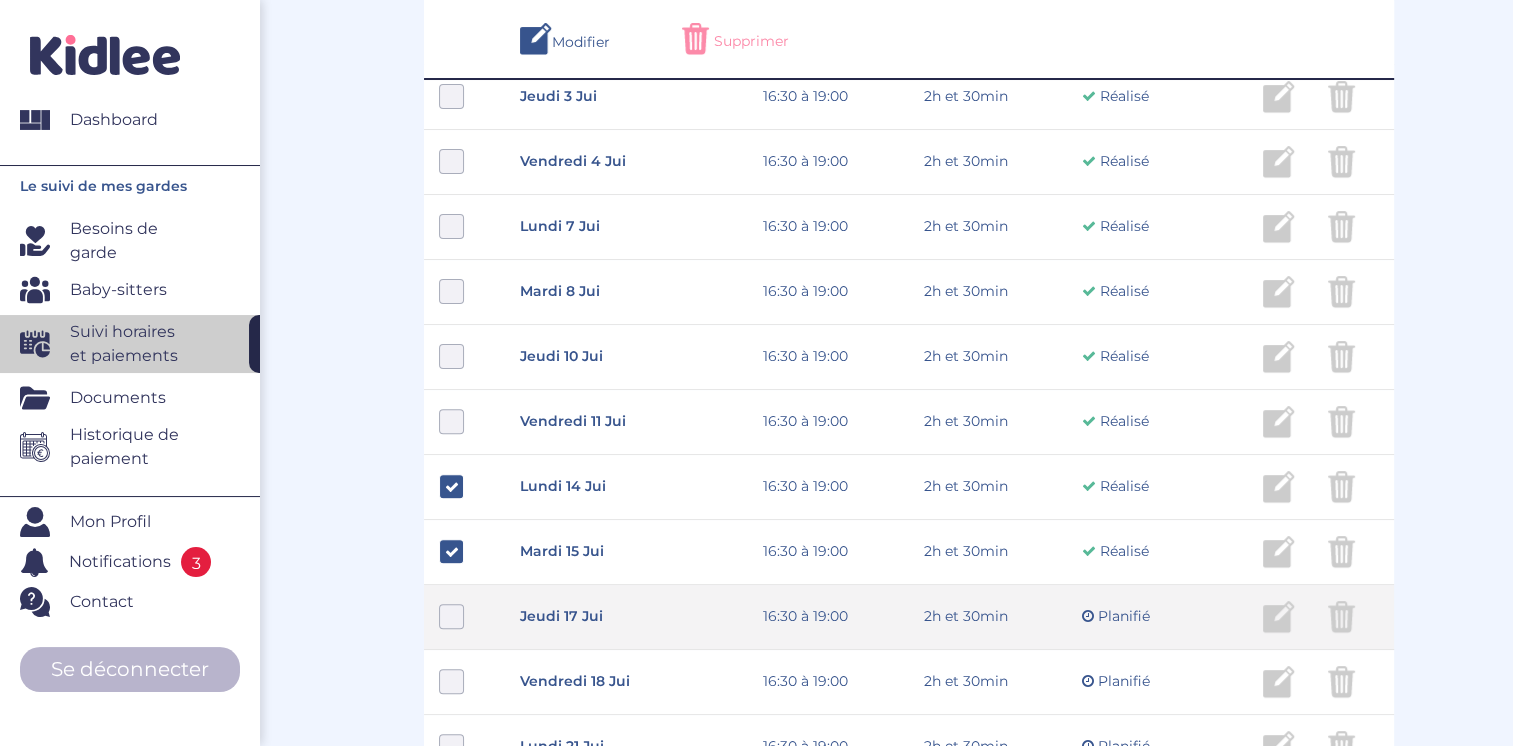 click at bounding box center (451, 616) 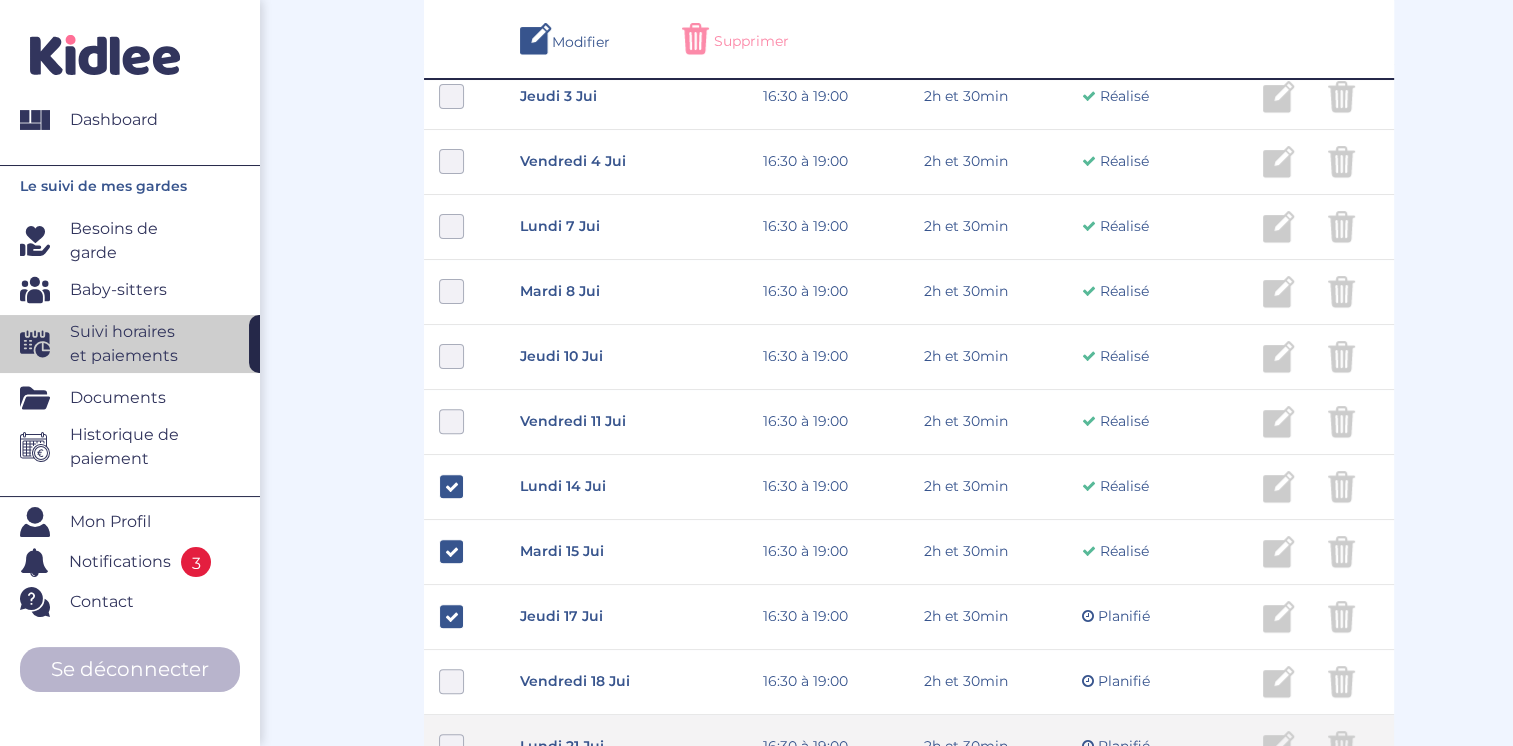scroll, scrollTop: 775, scrollLeft: 0, axis: vertical 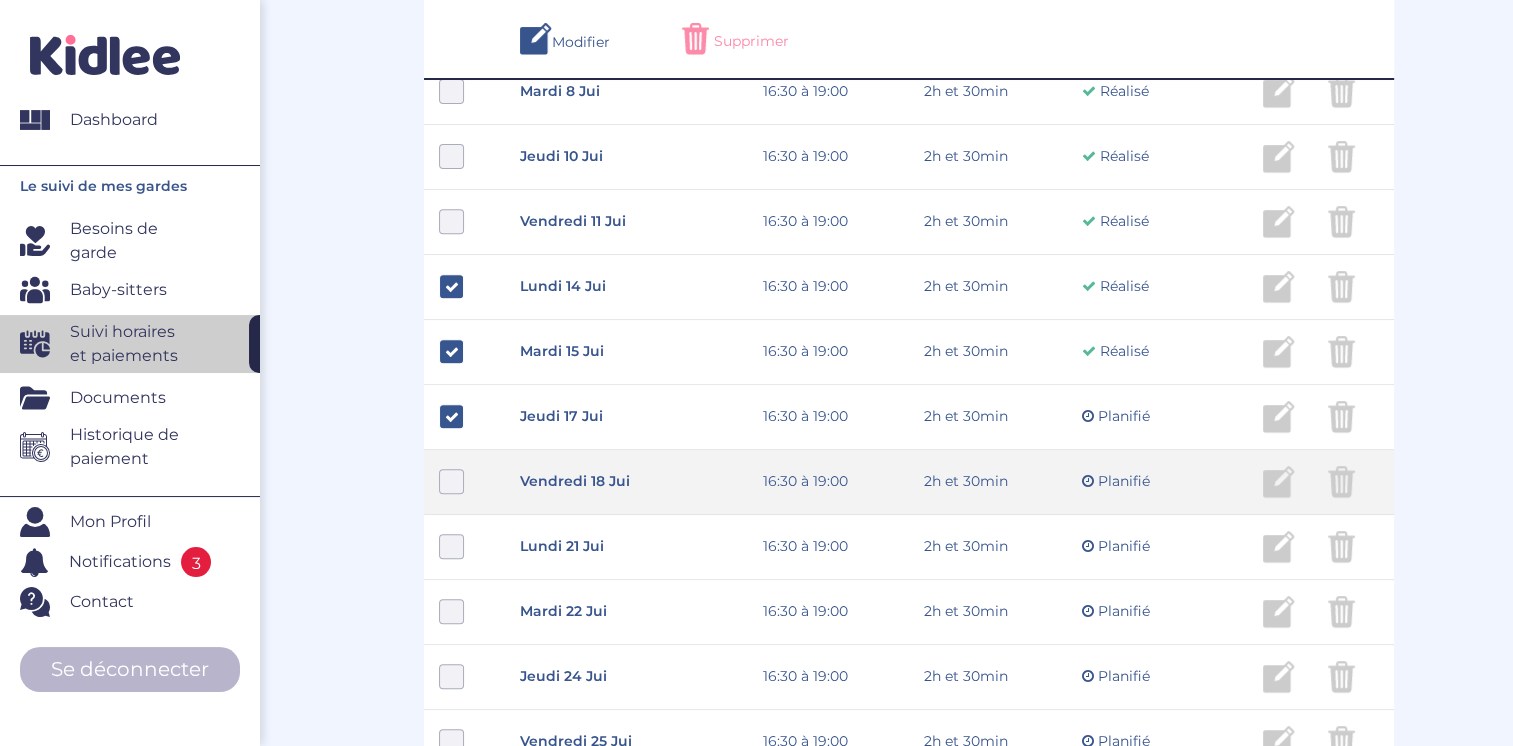 click at bounding box center [451, 481] 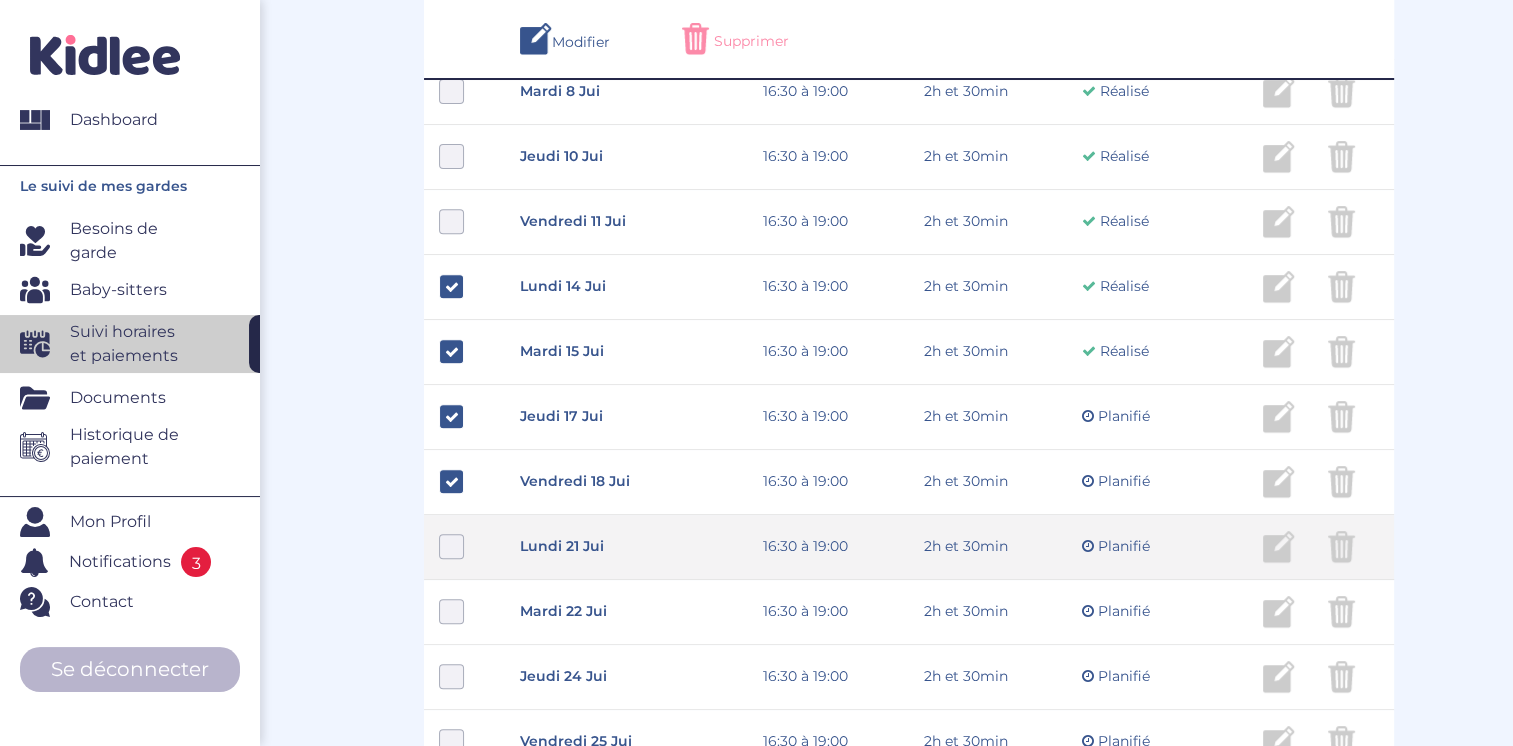 click at bounding box center (451, 546) 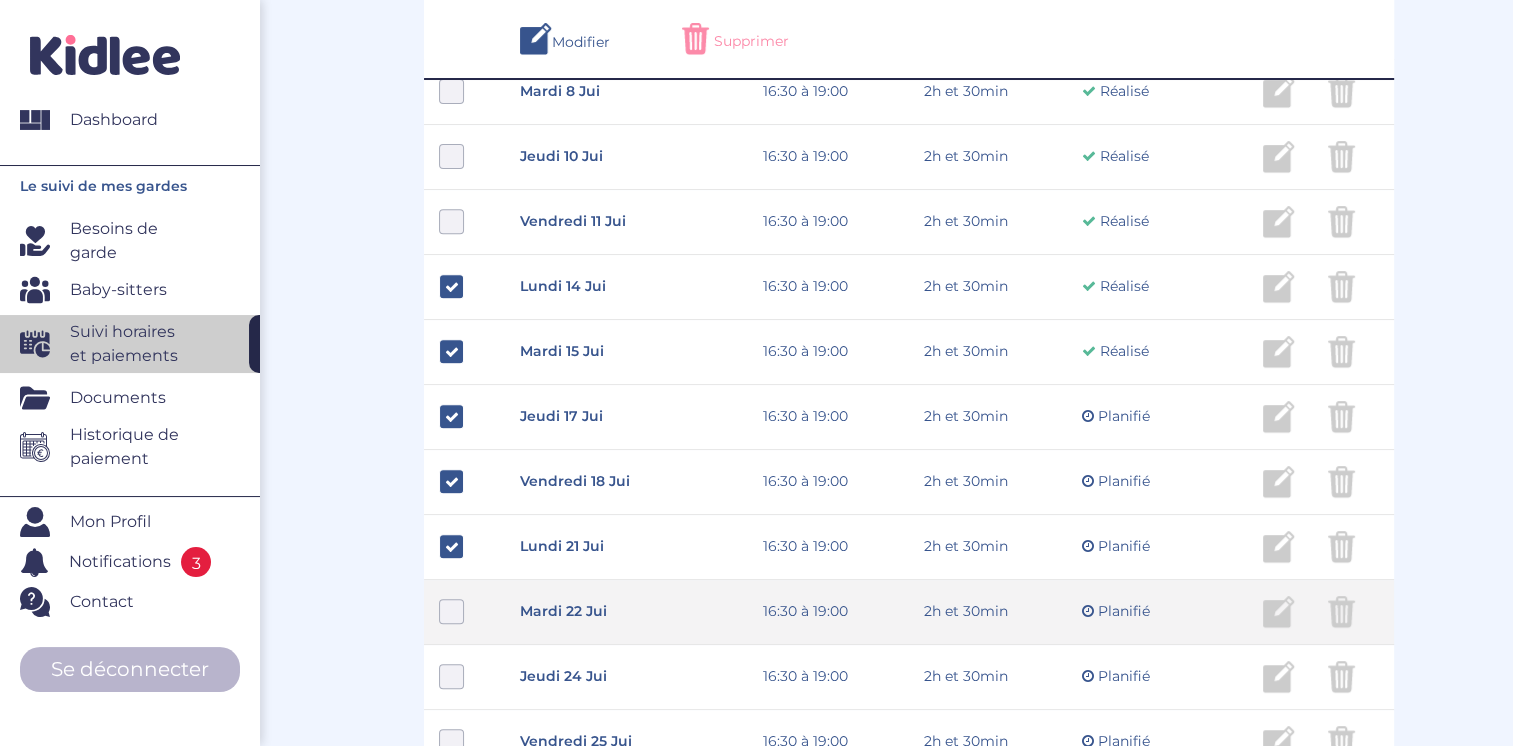 click at bounding box center [451, 611] 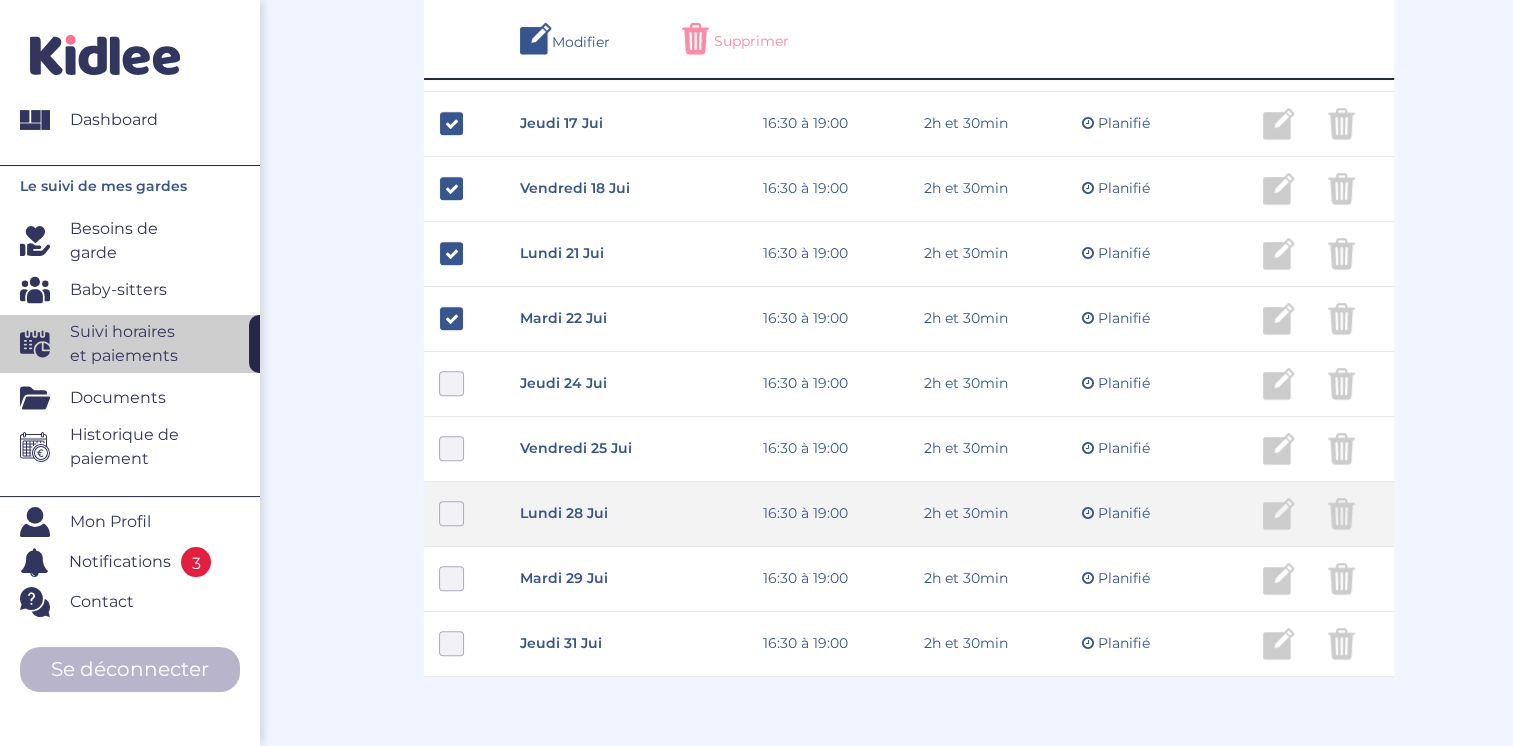 scroll, scrollTop: 1075, scrollLeft: 0, axis: vertical 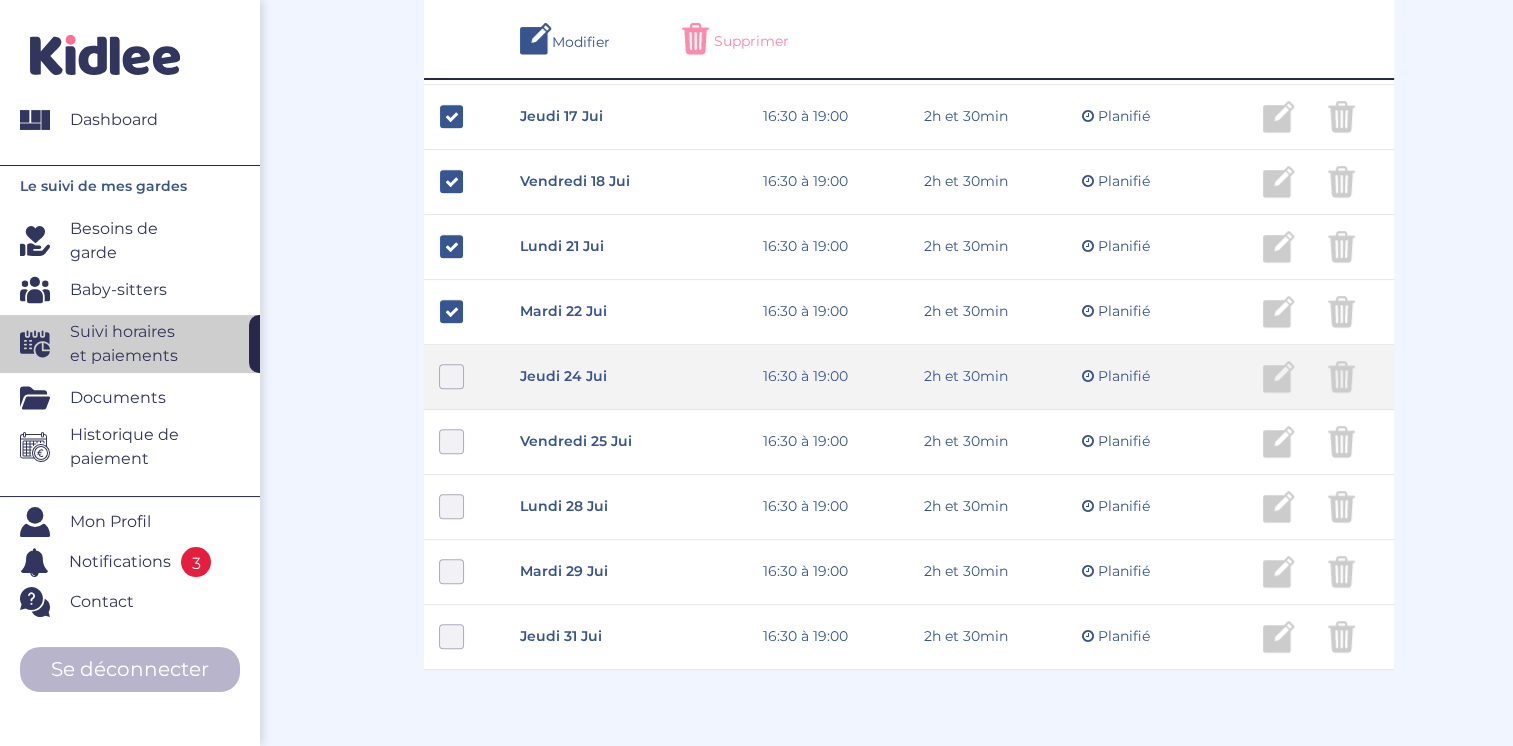 click at bounding box center (451, 376) 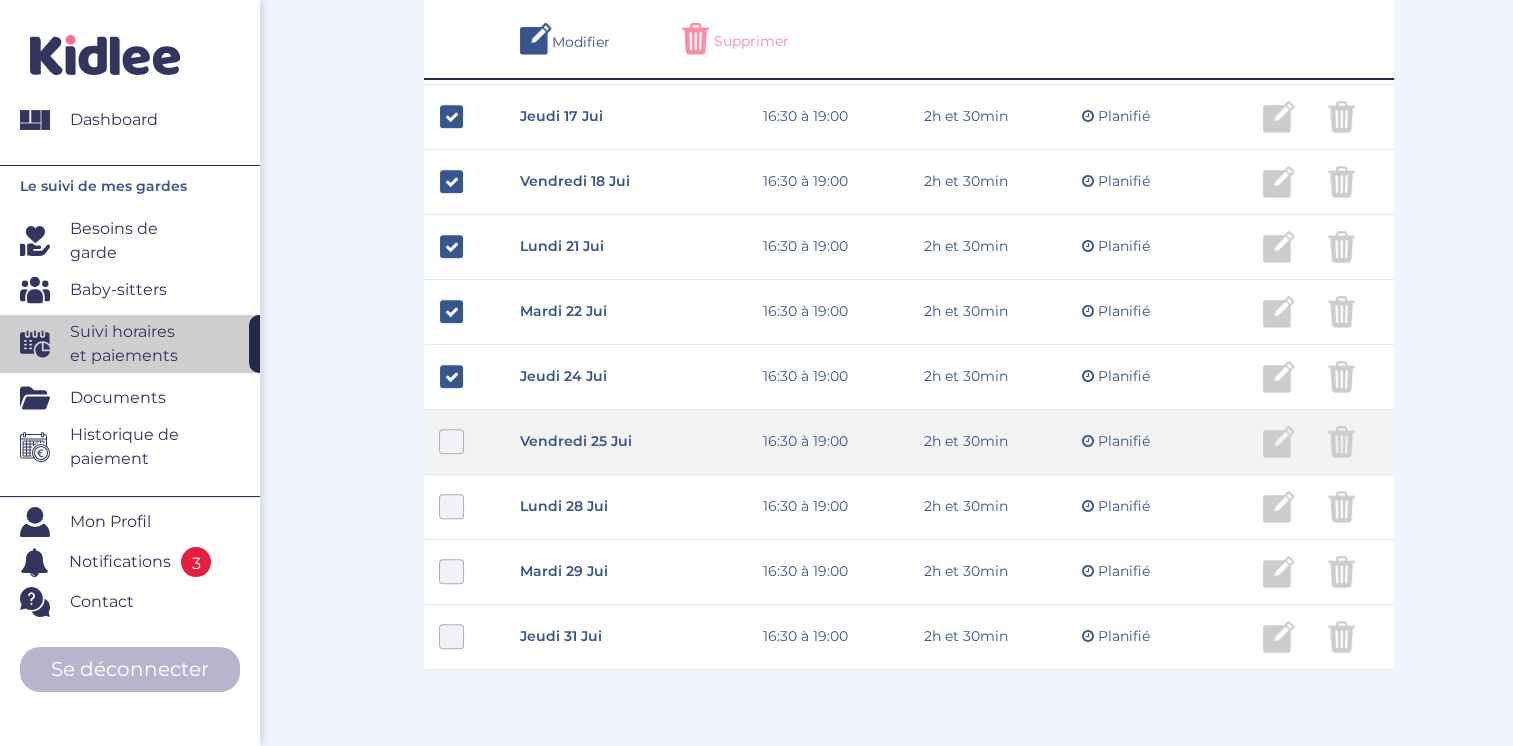 click at bounding box center (451, 441) 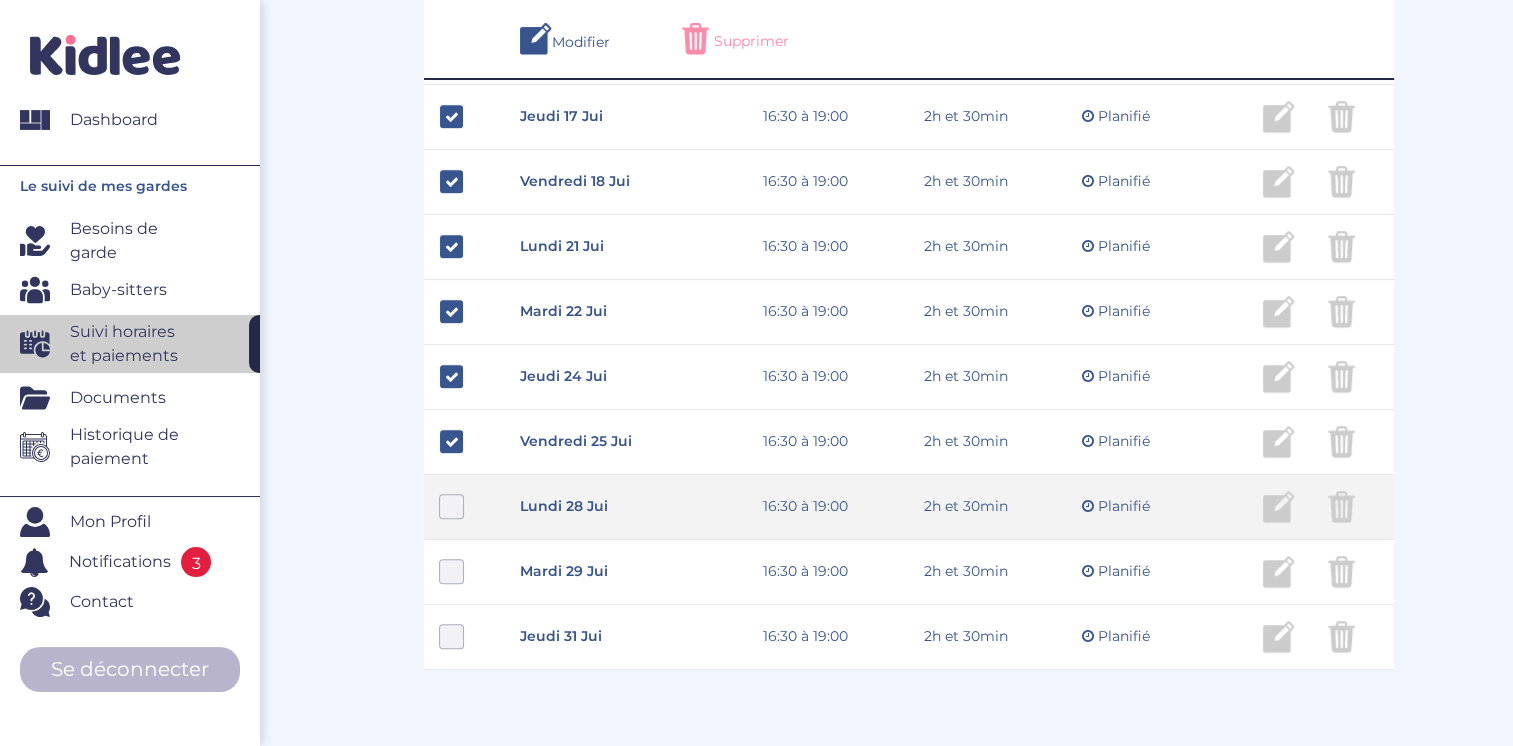 click at bounding box center [451, 506] 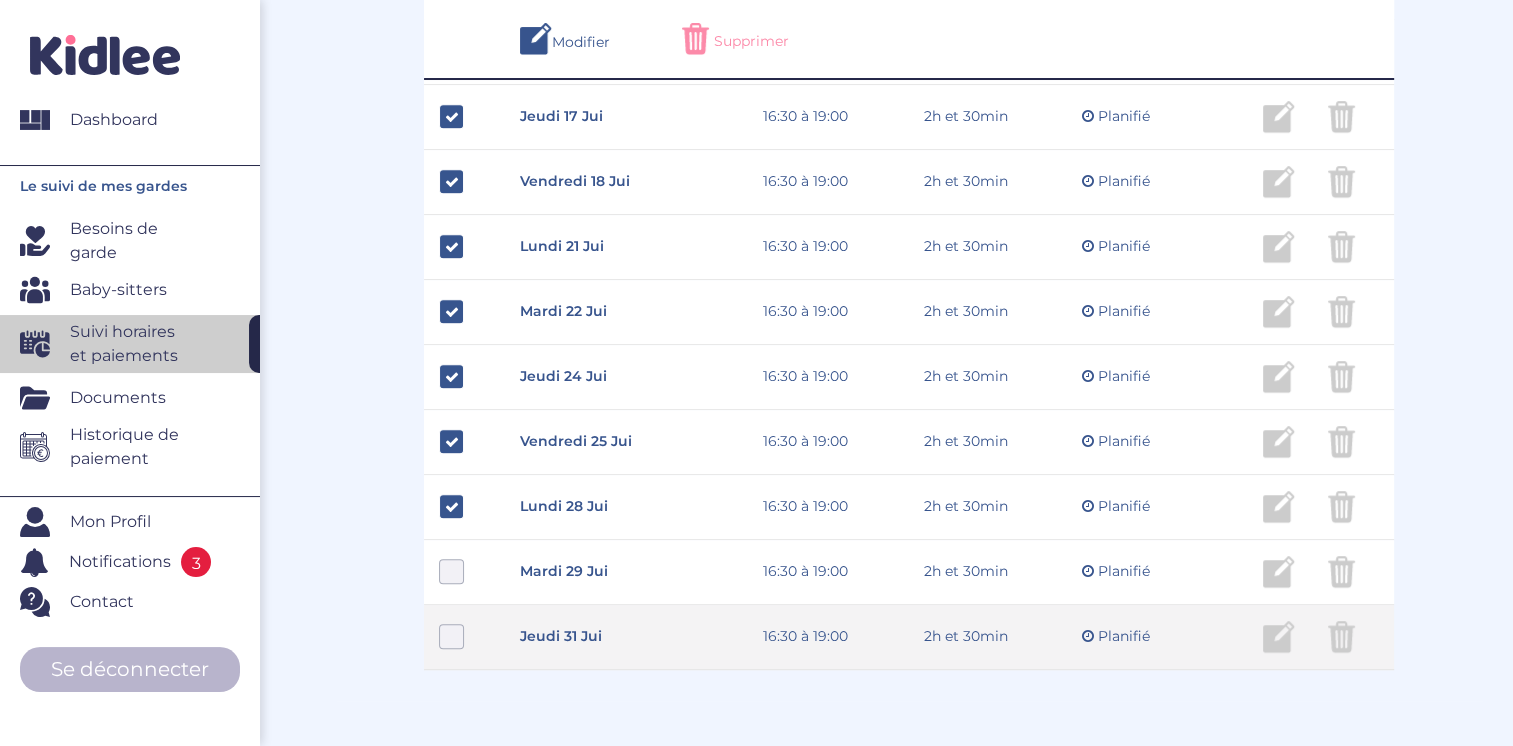 drag, startPoint x: 453, startPoint y: 578, endPoint x: 457, endPoint y: 627, distance: 49.162994 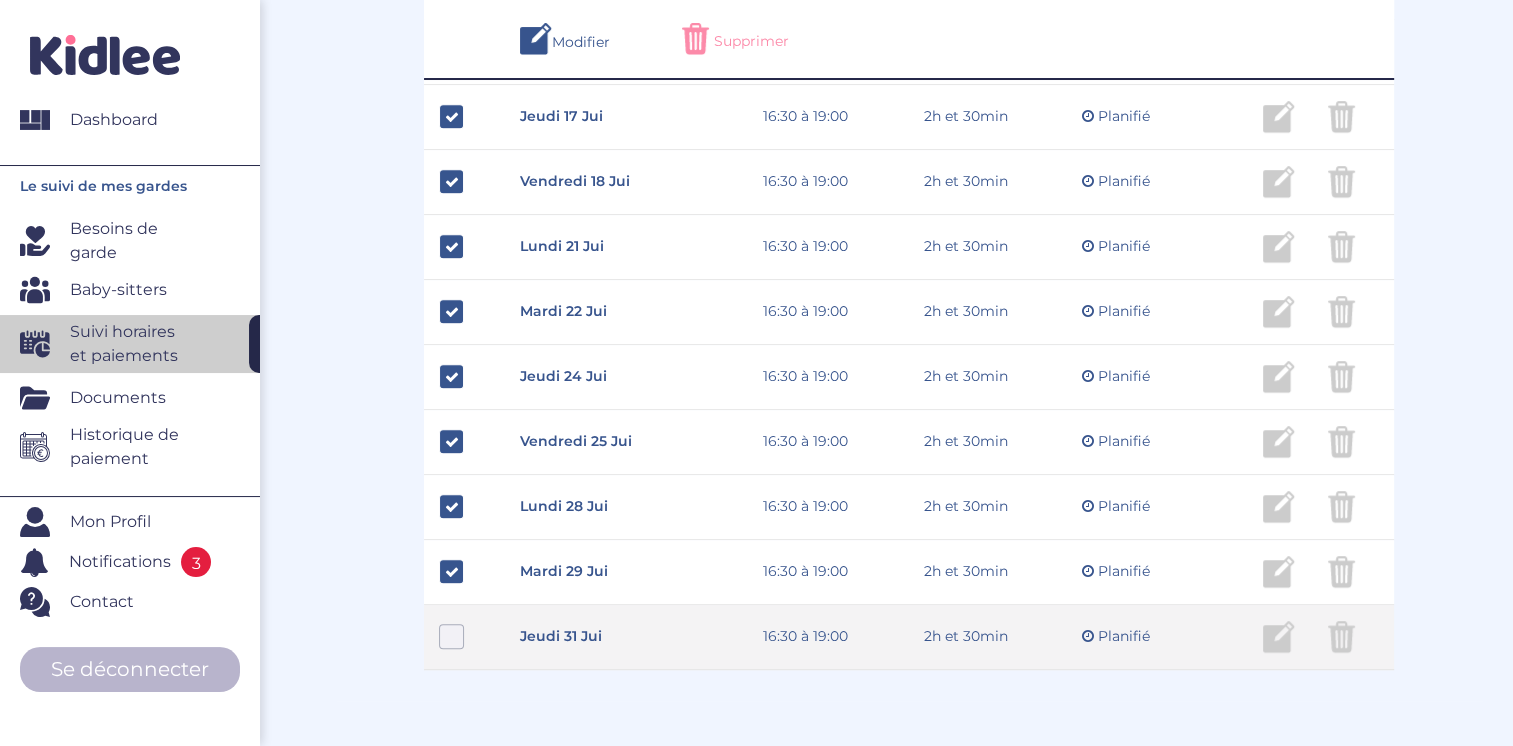 click at bounding box center [451, 636] 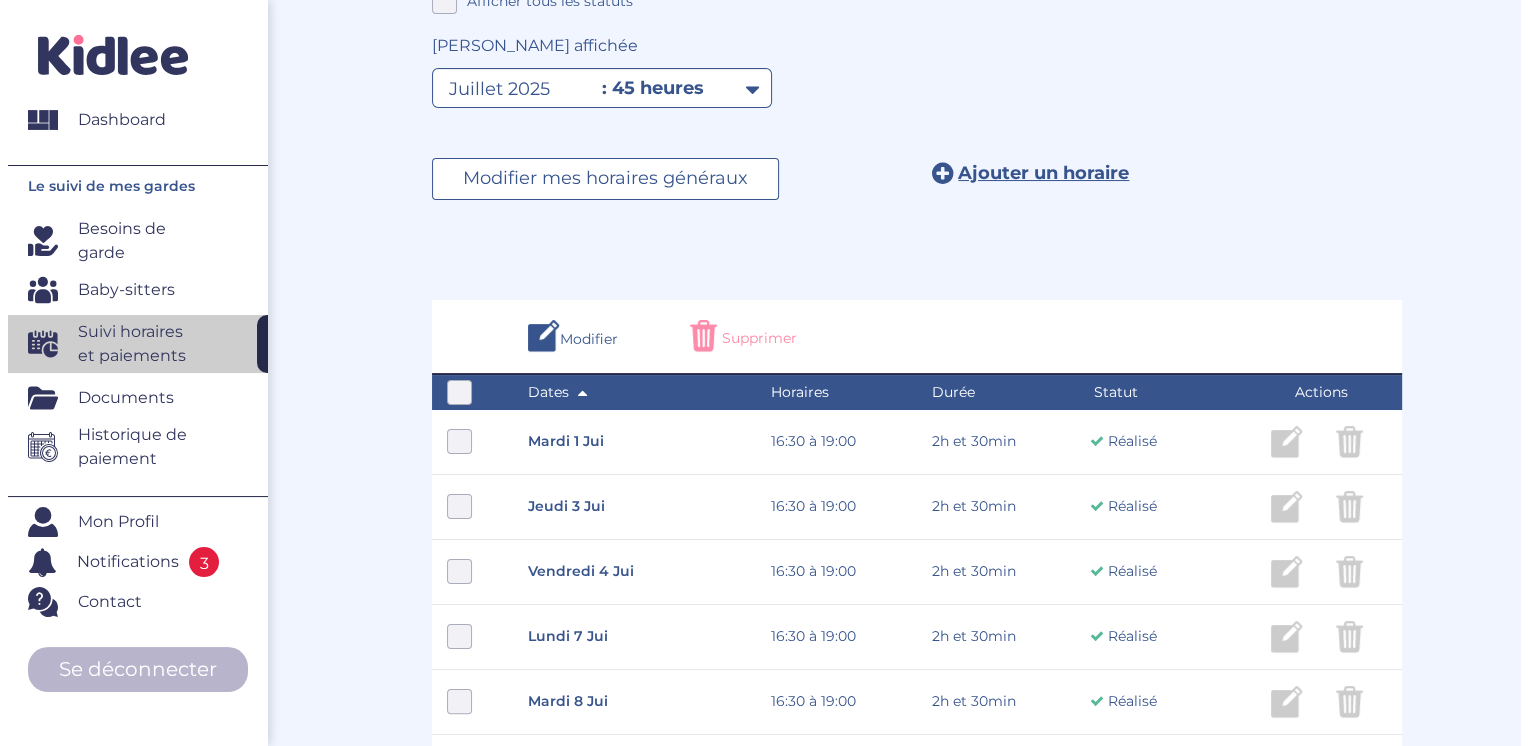 scroll, scrollTop: 275, scrollLeft: 0, axis: vertical 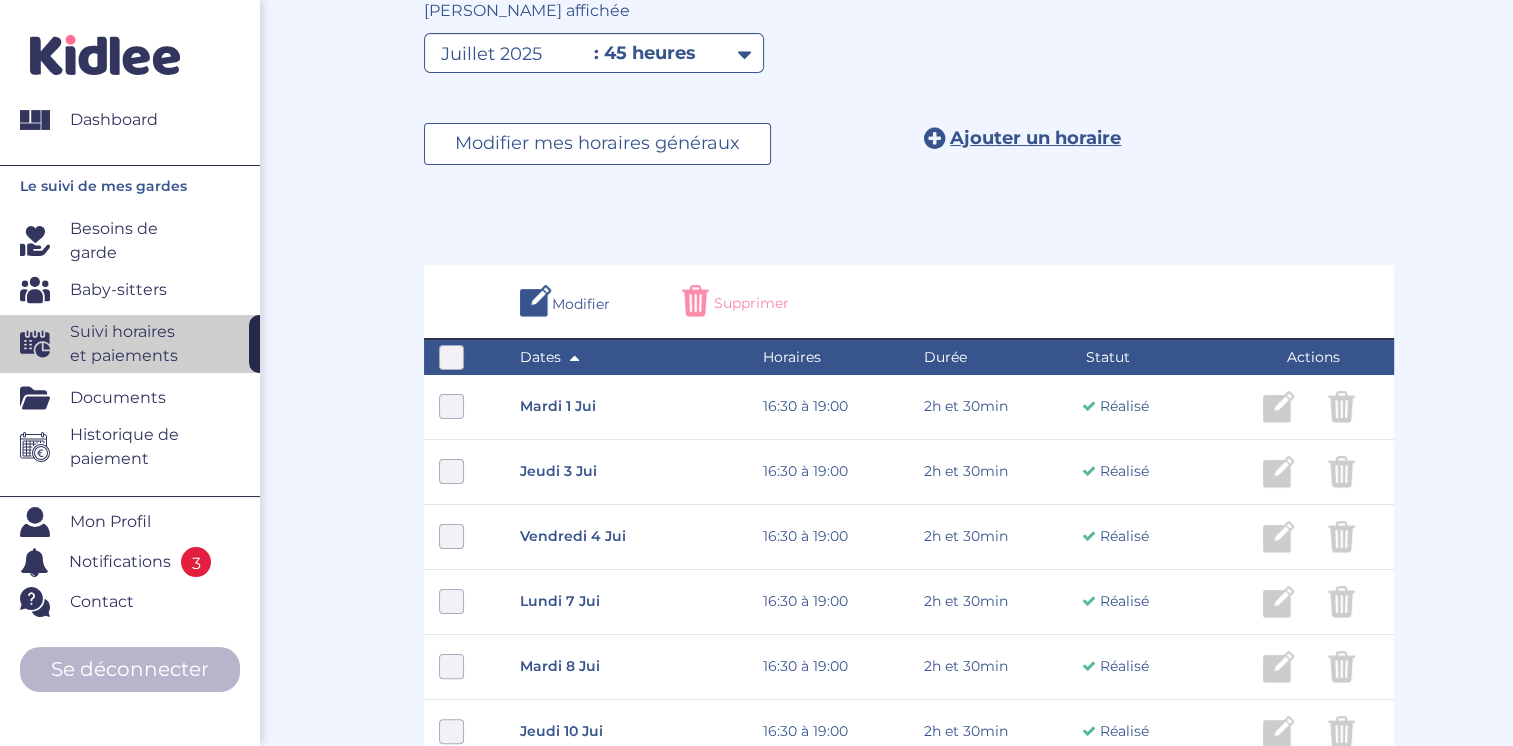 click on "Supprimer" at bounding box center [751, 303] 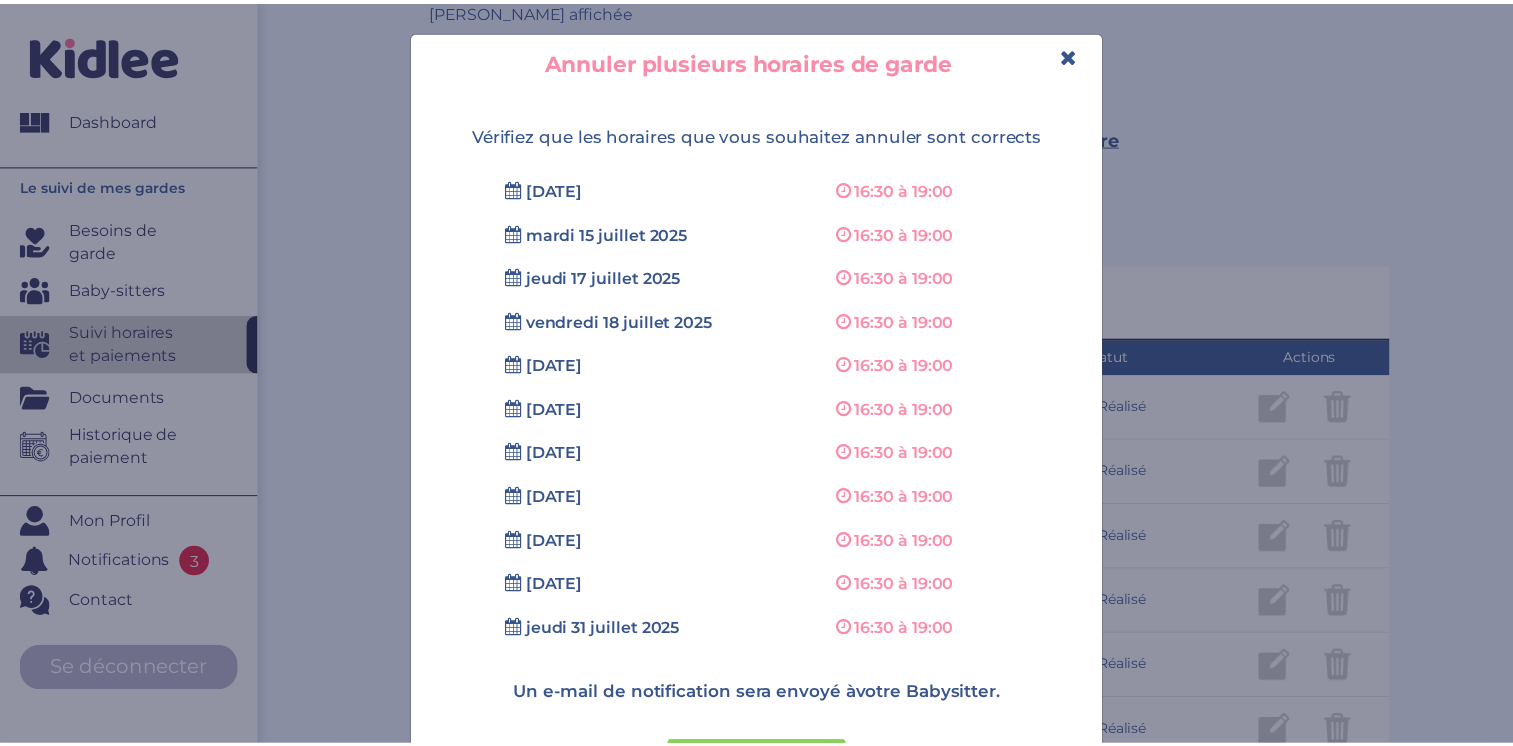 scroll, scrollTop: 82, scrollLeft: 0, axis: vertical 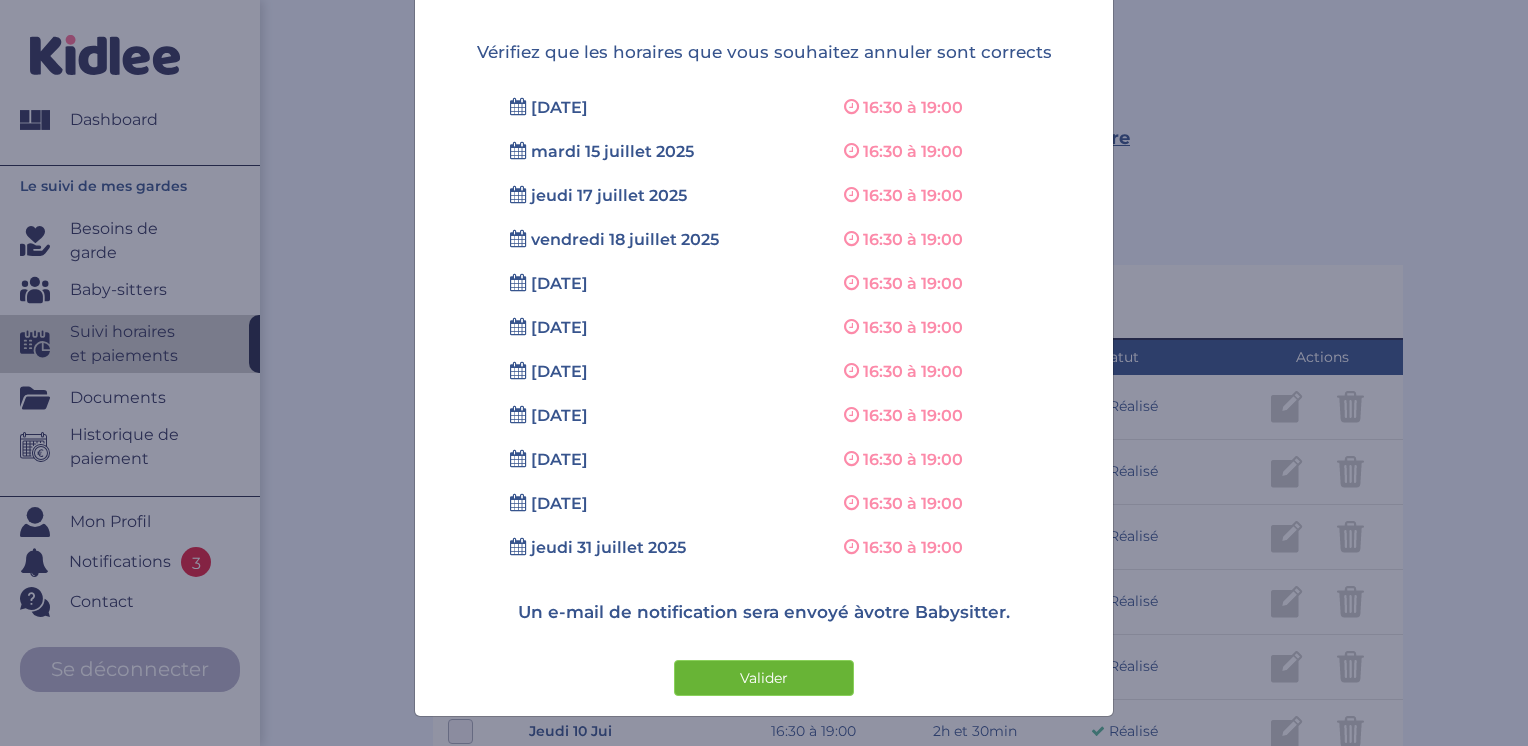 click on "Valider" at bounding box center (764, 678) 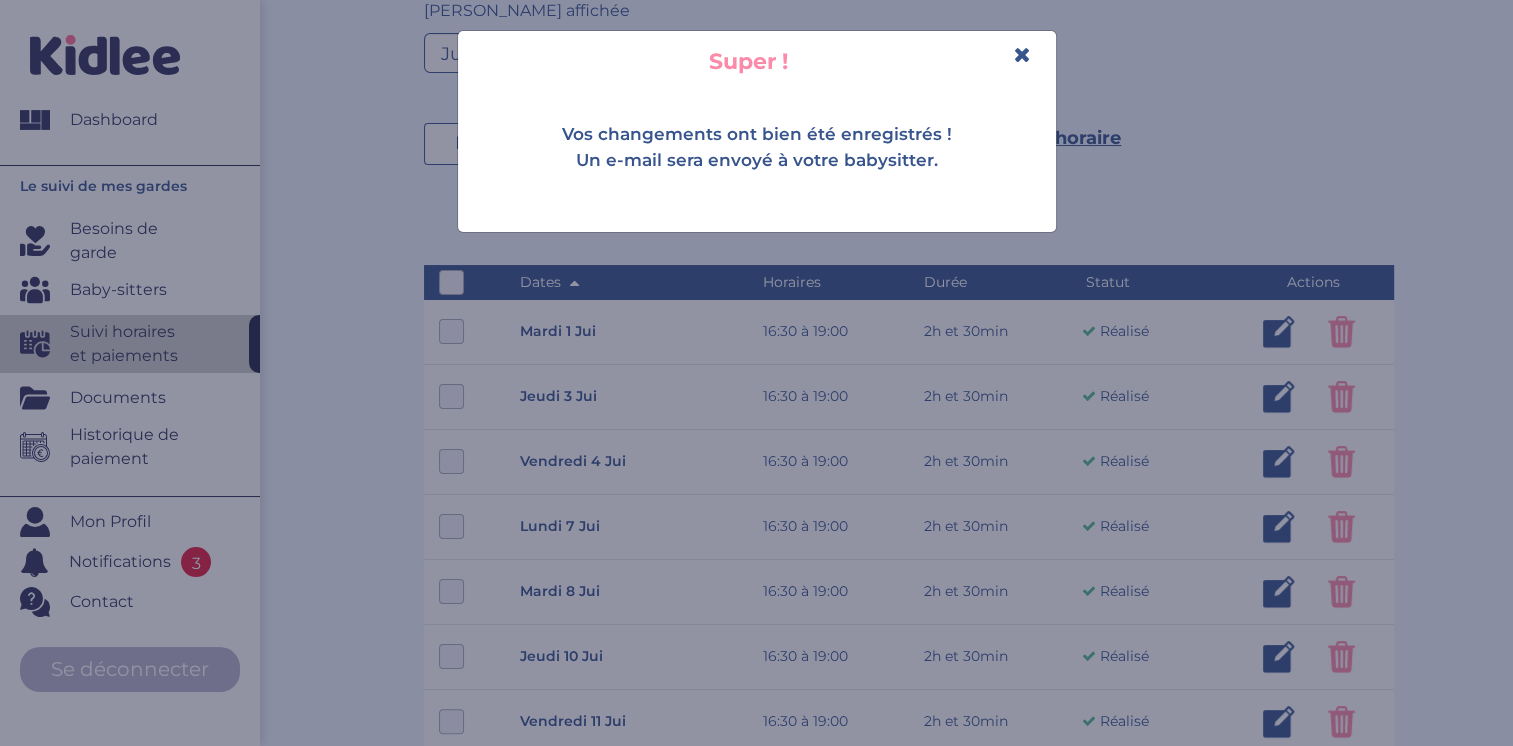 click at bounding box center (1022, 54) 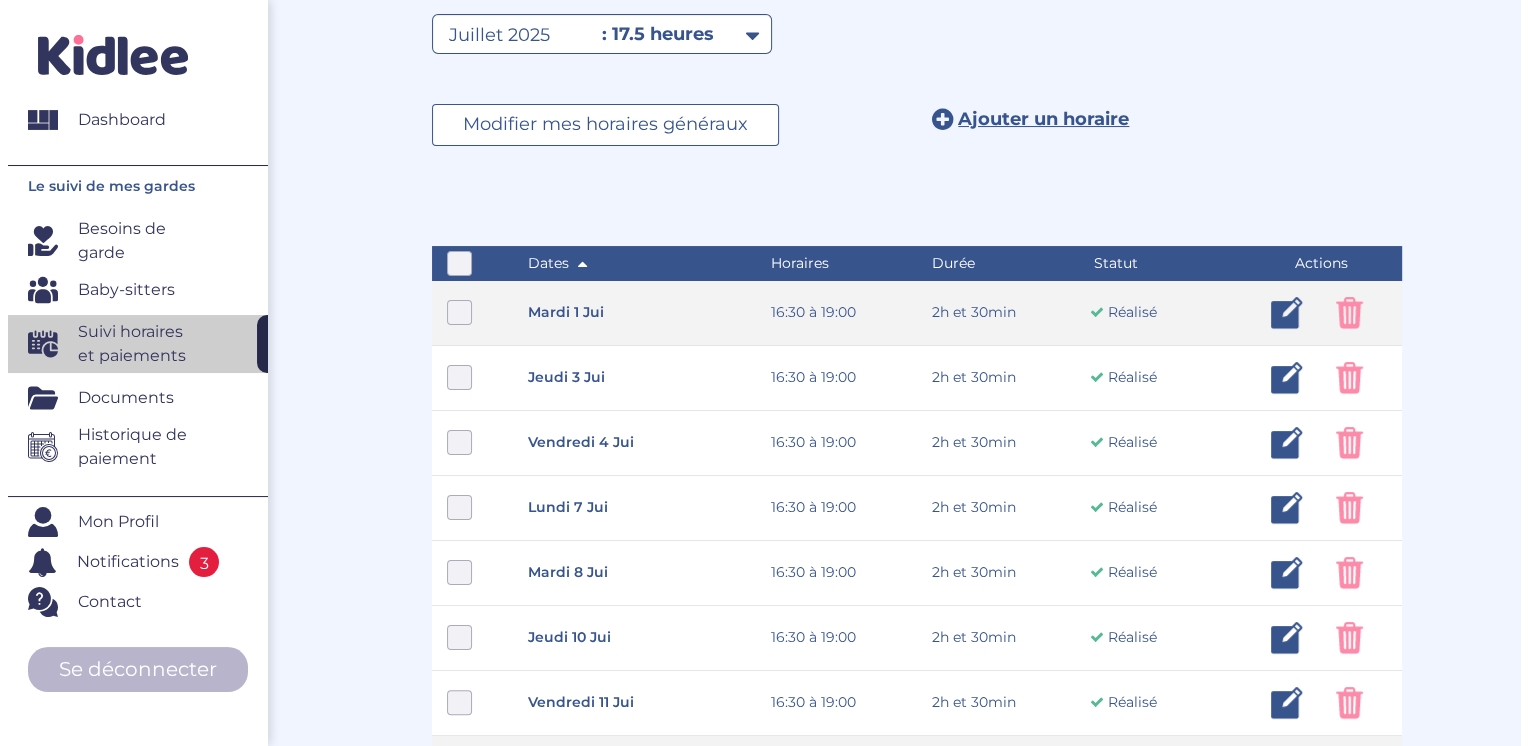 scroll, scrollTop: 300, scrollLeft: 0, axis: vertical 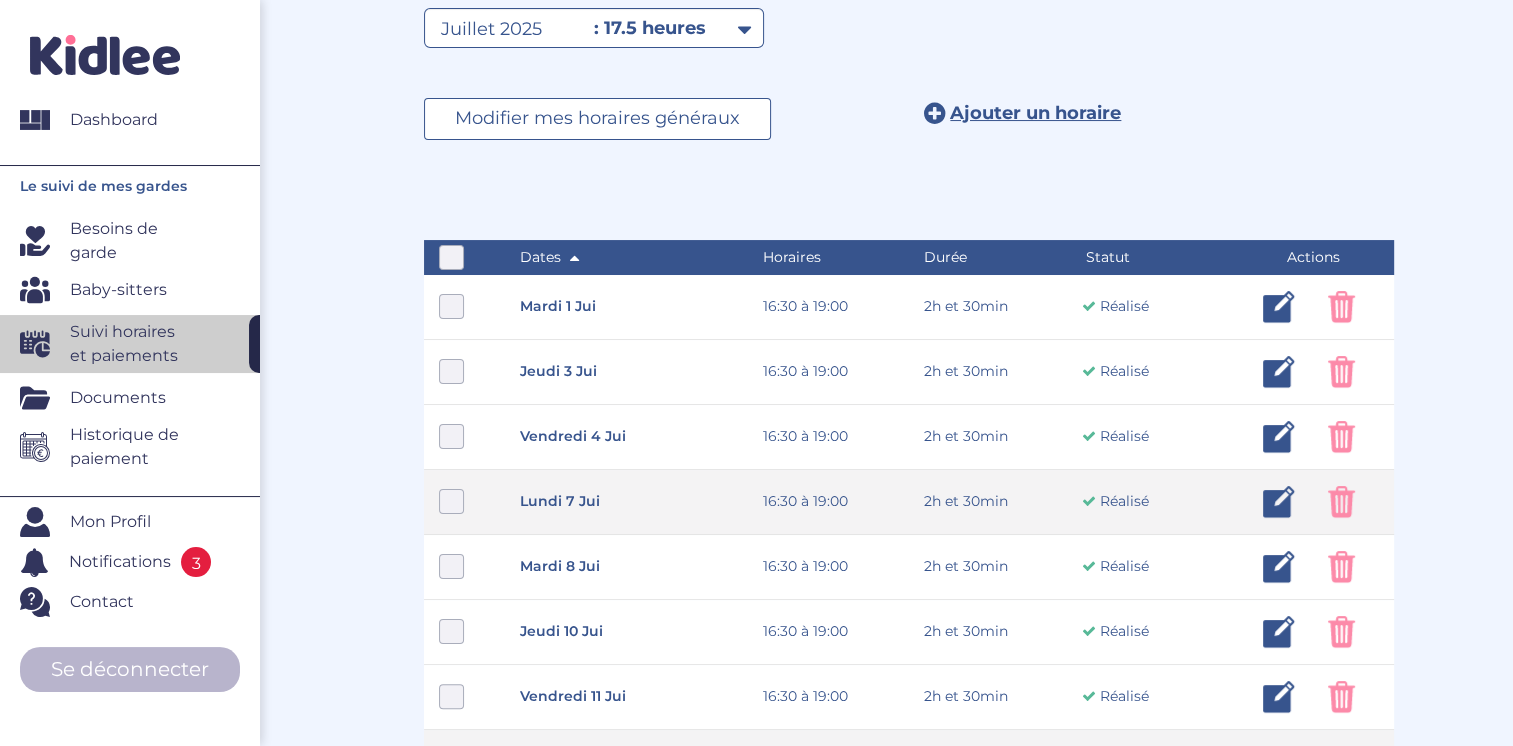 click at bounding box center [1279, 502] 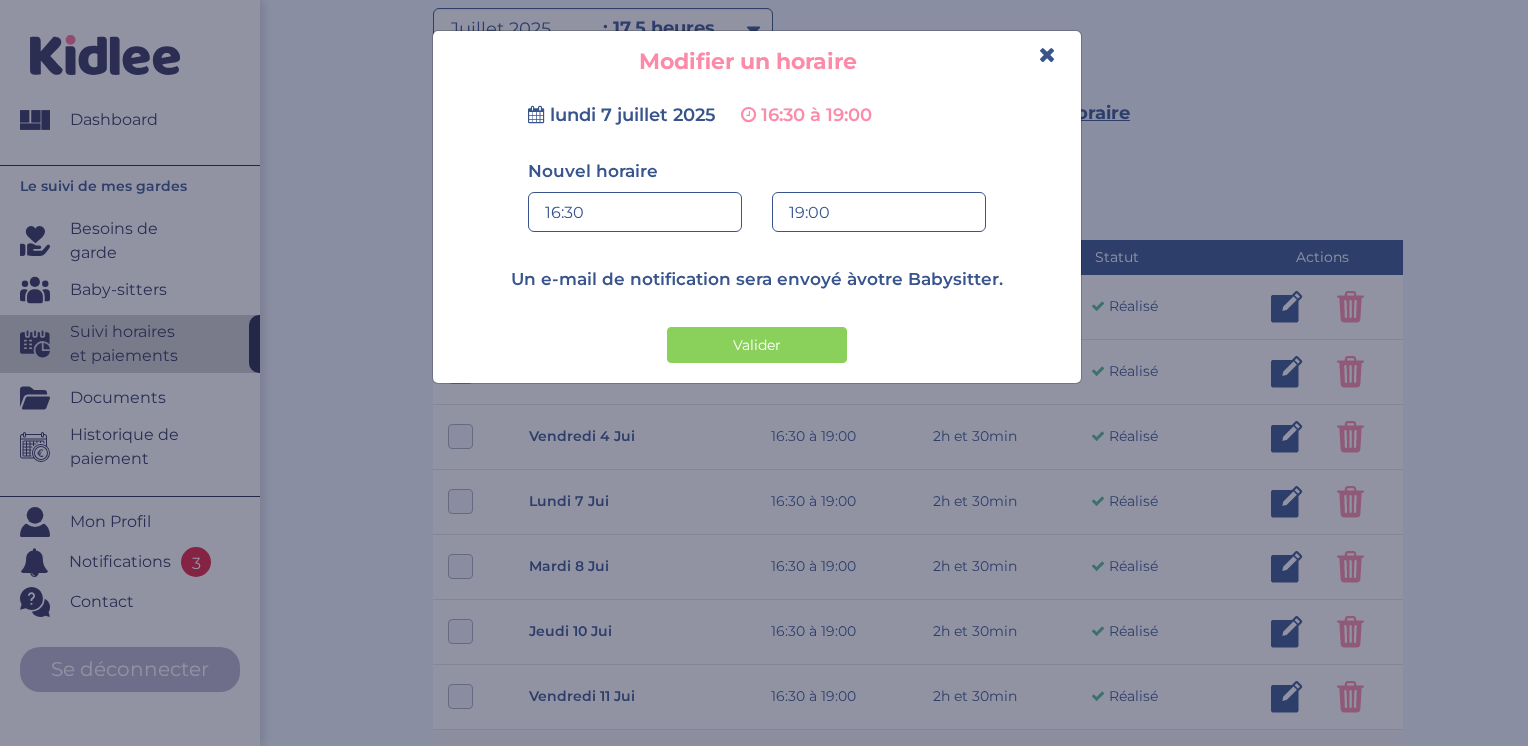 click on "16:30" at bounding box center [635, 213] 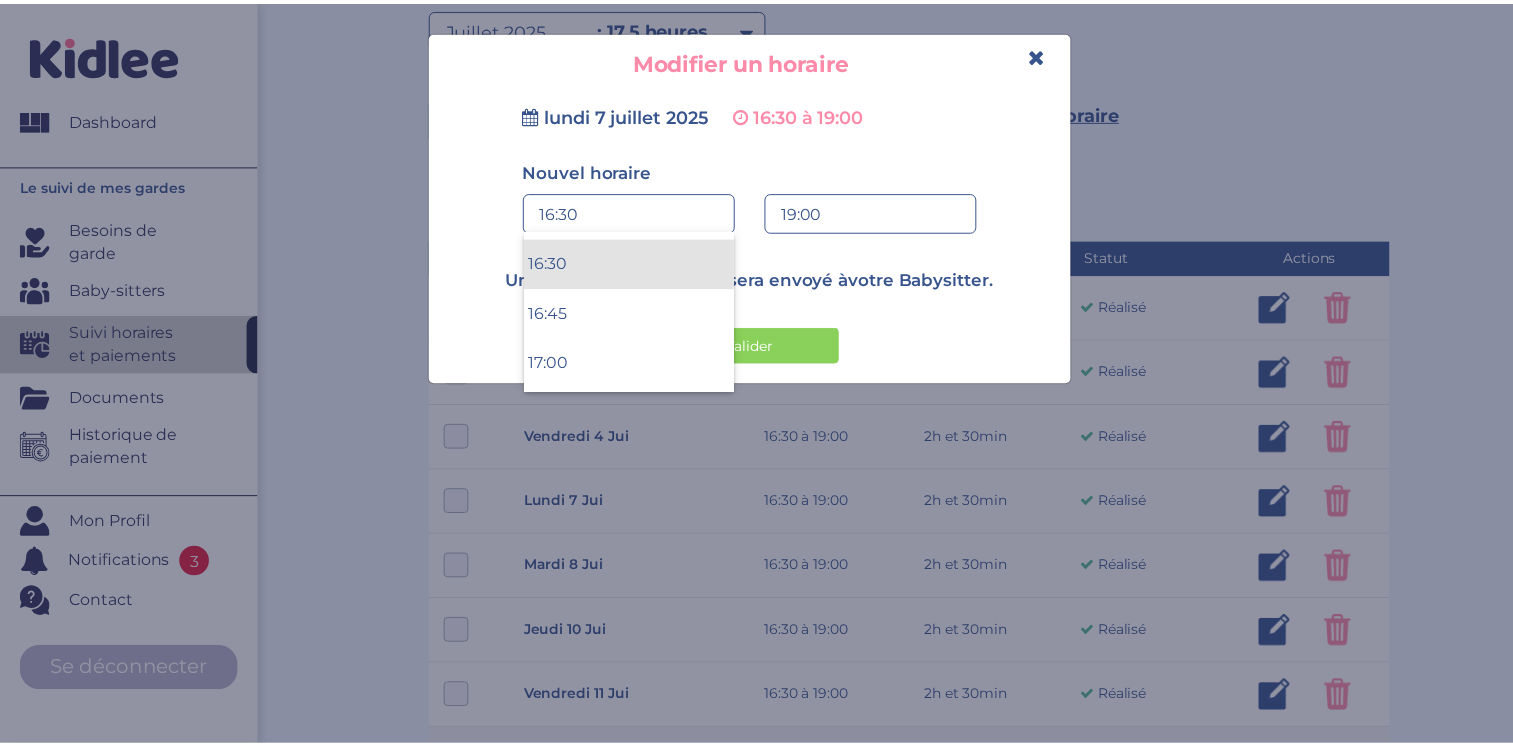 scroll, scrollTop: 3193, scrollLeft: 0, axis: vertical 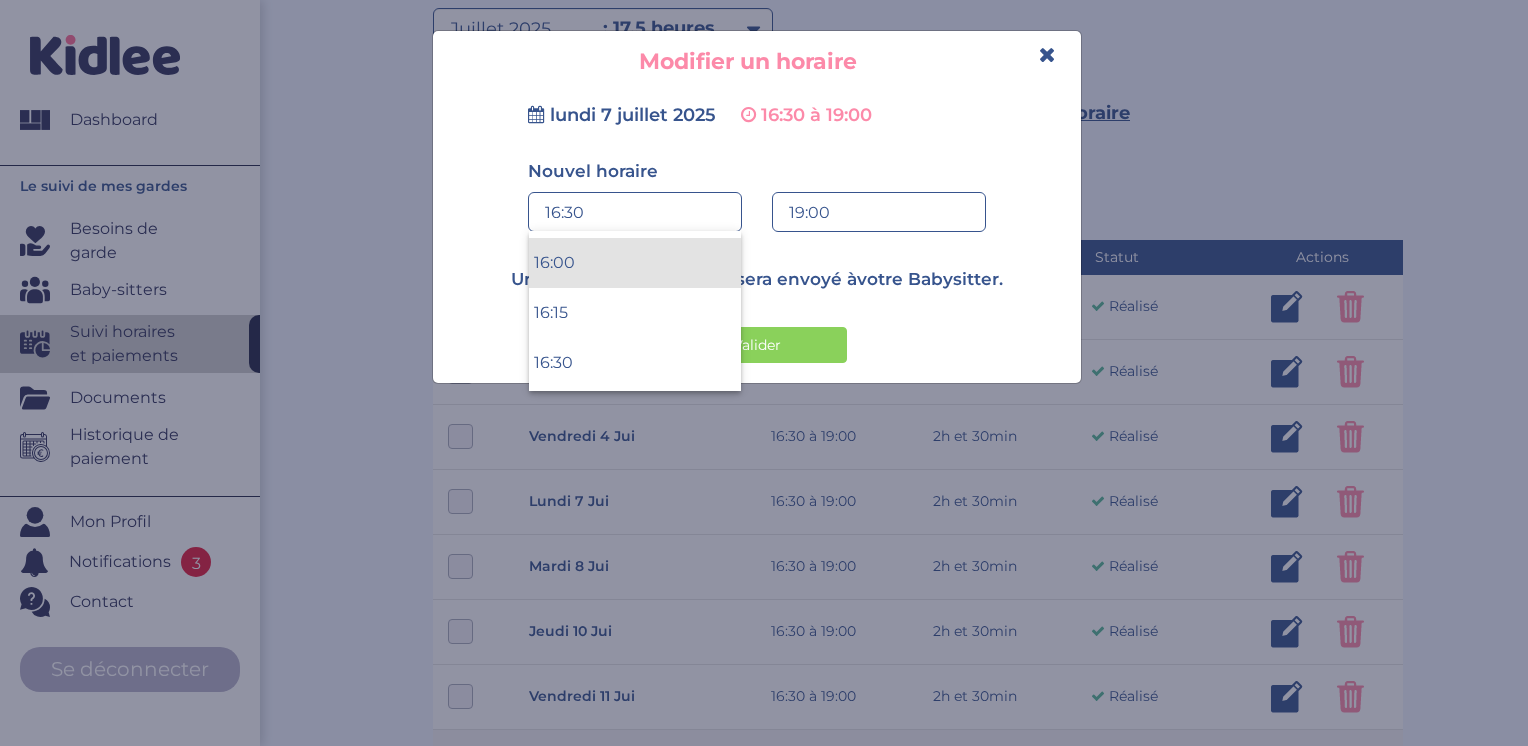 click on "16:00" at bounding box center (635, 263) 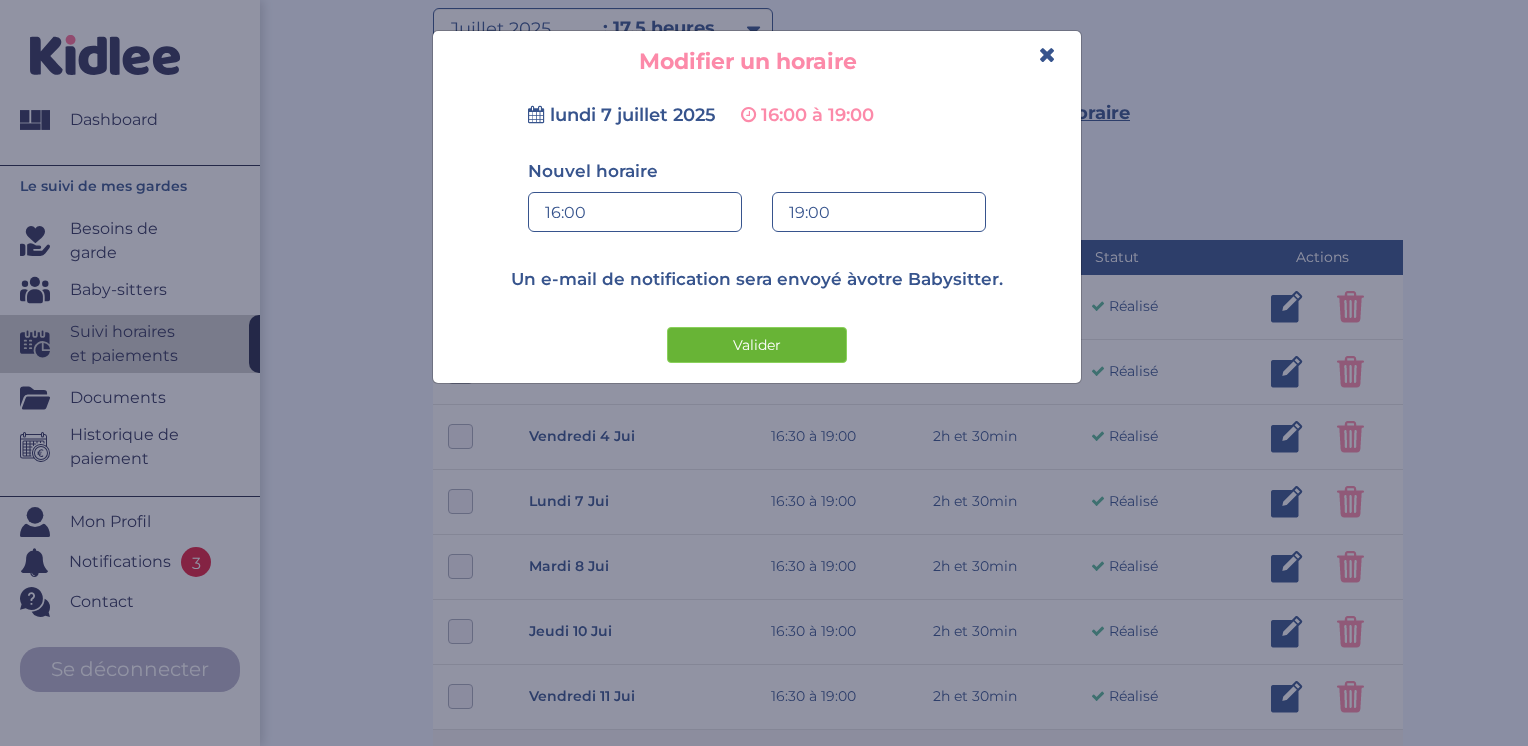 click on "Valider" at bounding box center (757, 345) 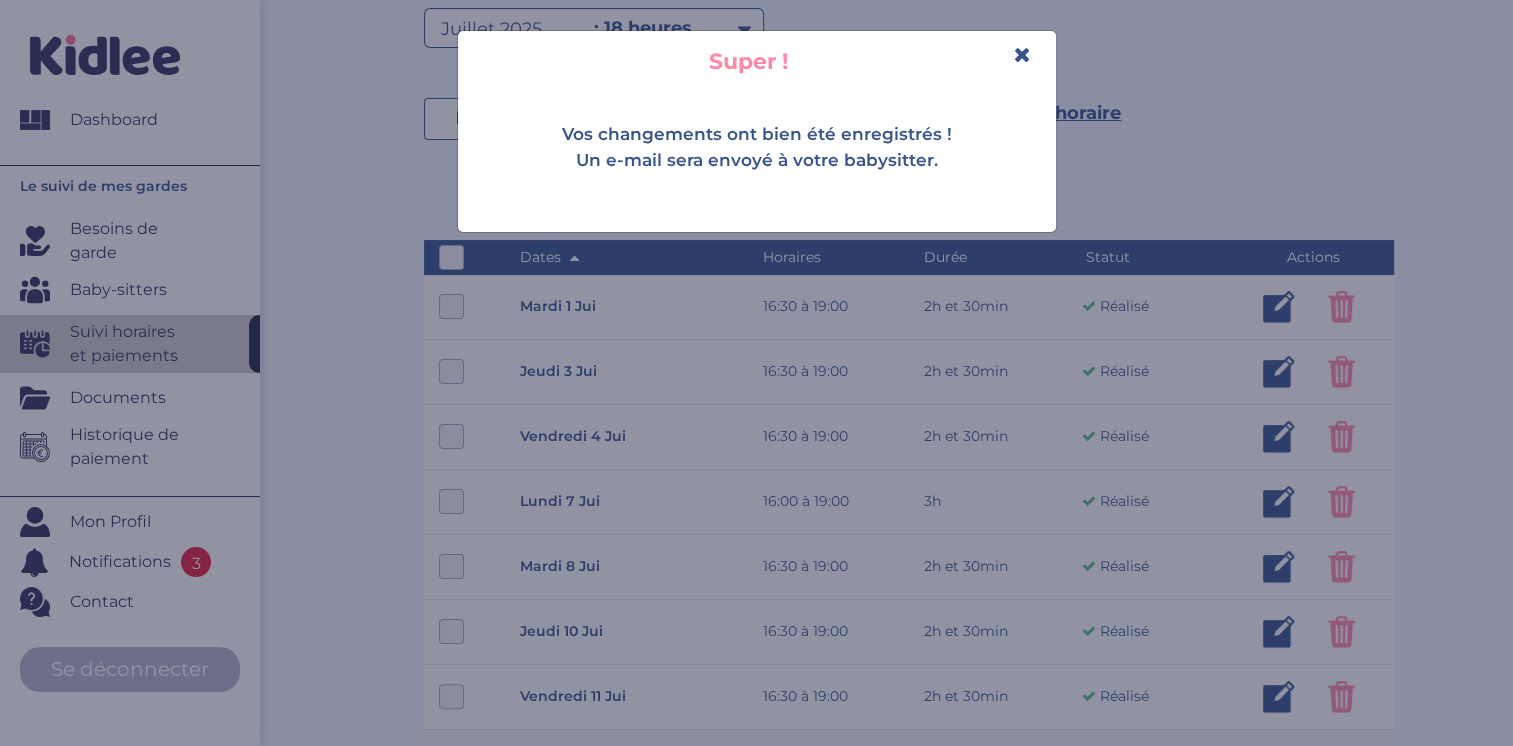 click at bounding box center [1022, 54] 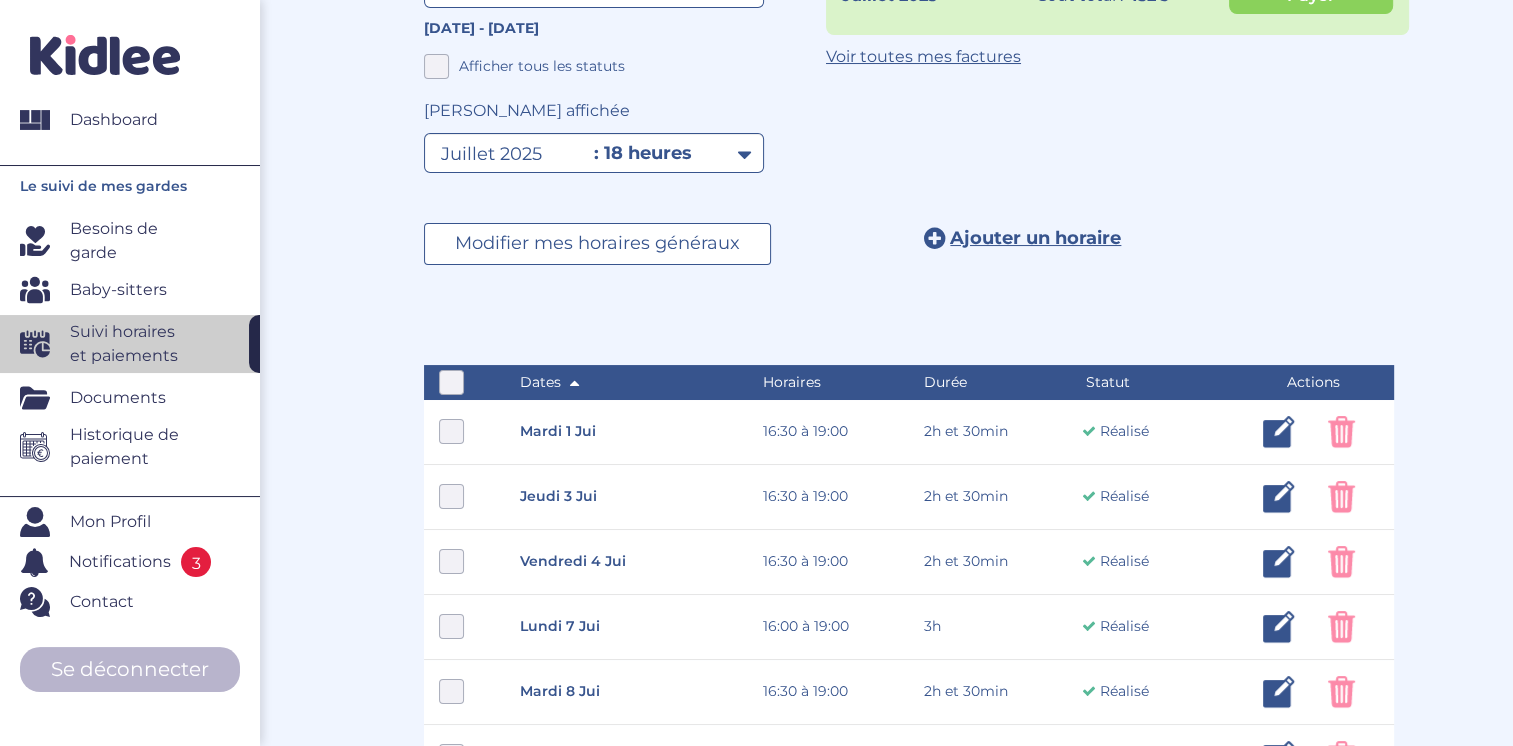 scroll, scrollTop: 100, scrollLeft: 0, axis: vertical 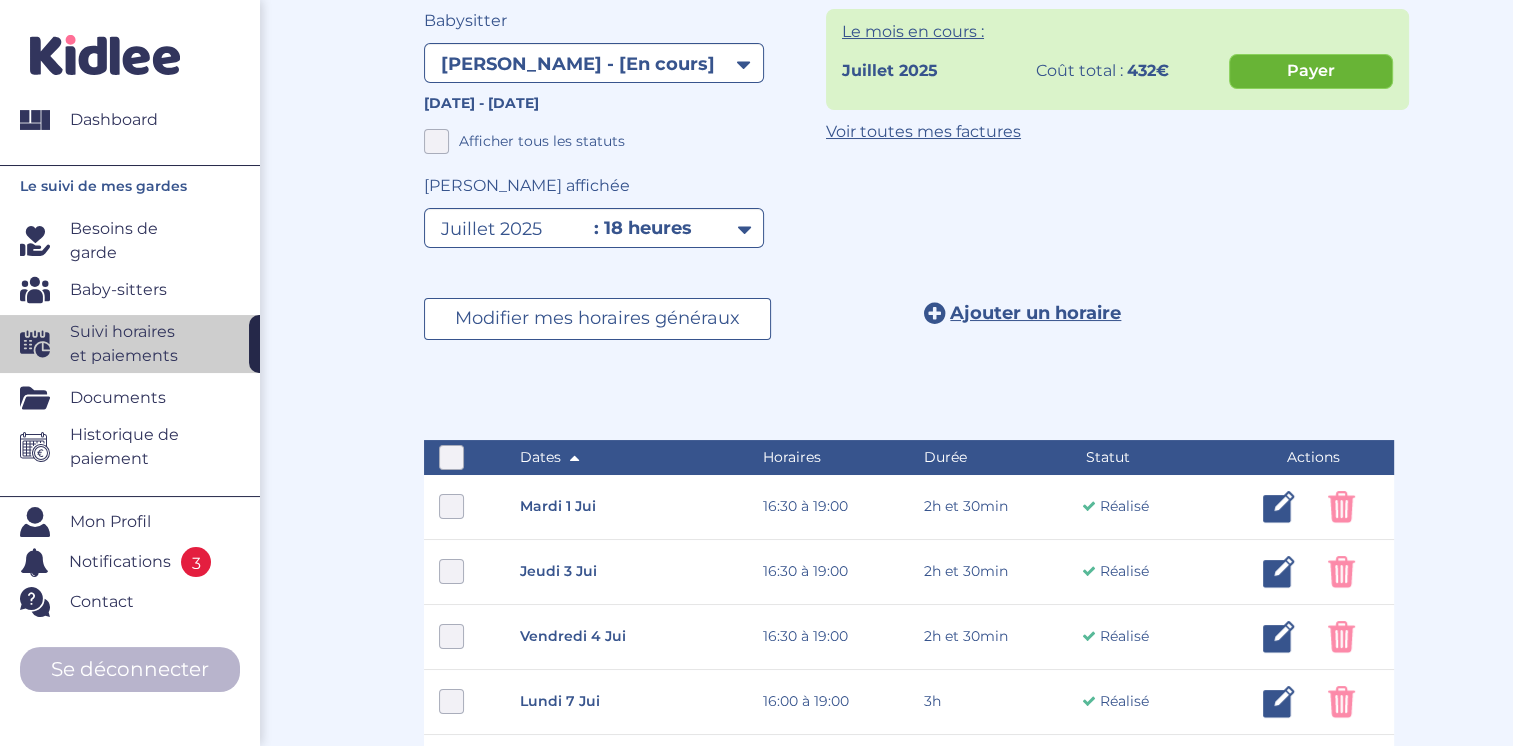 click on "Payer" at bounding box center (1311, 71) 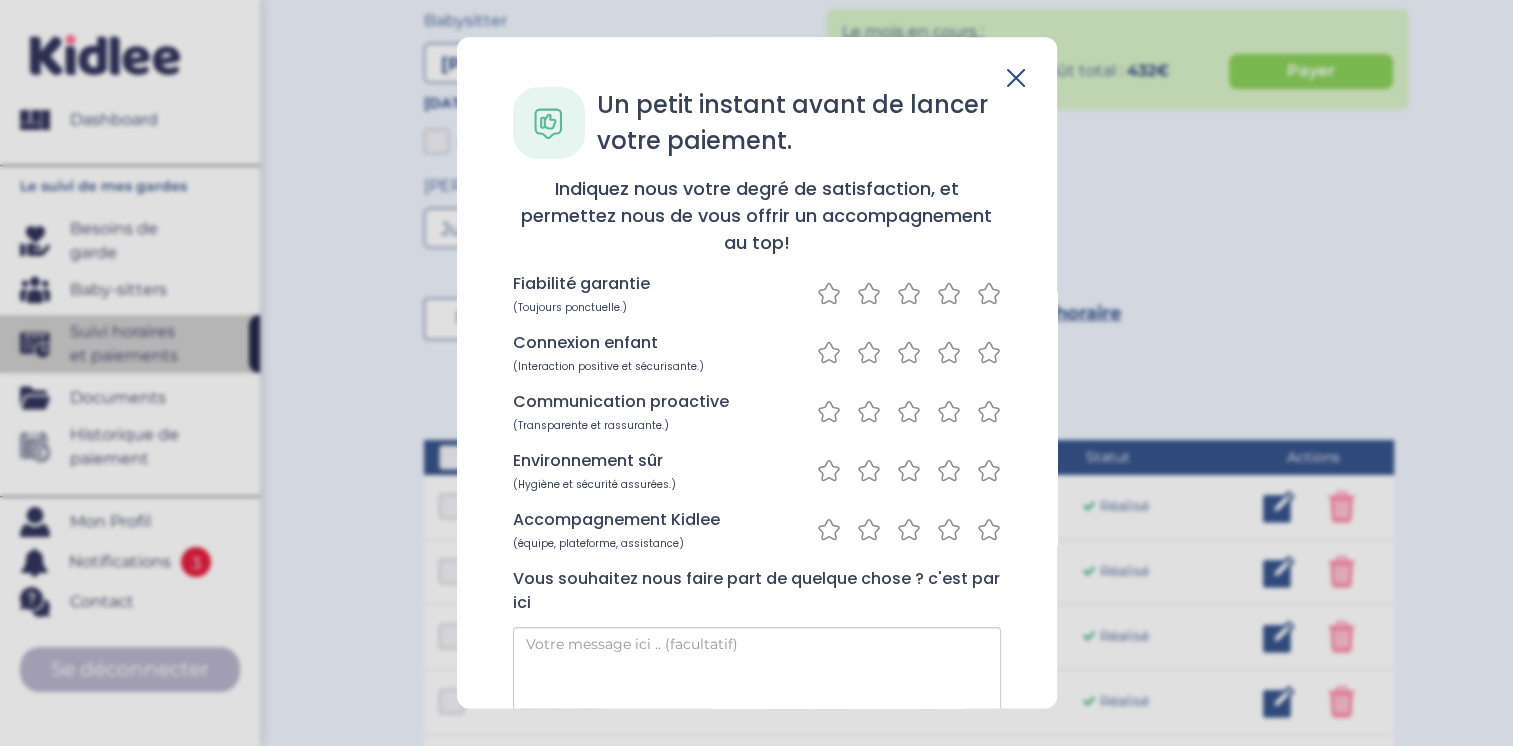 click 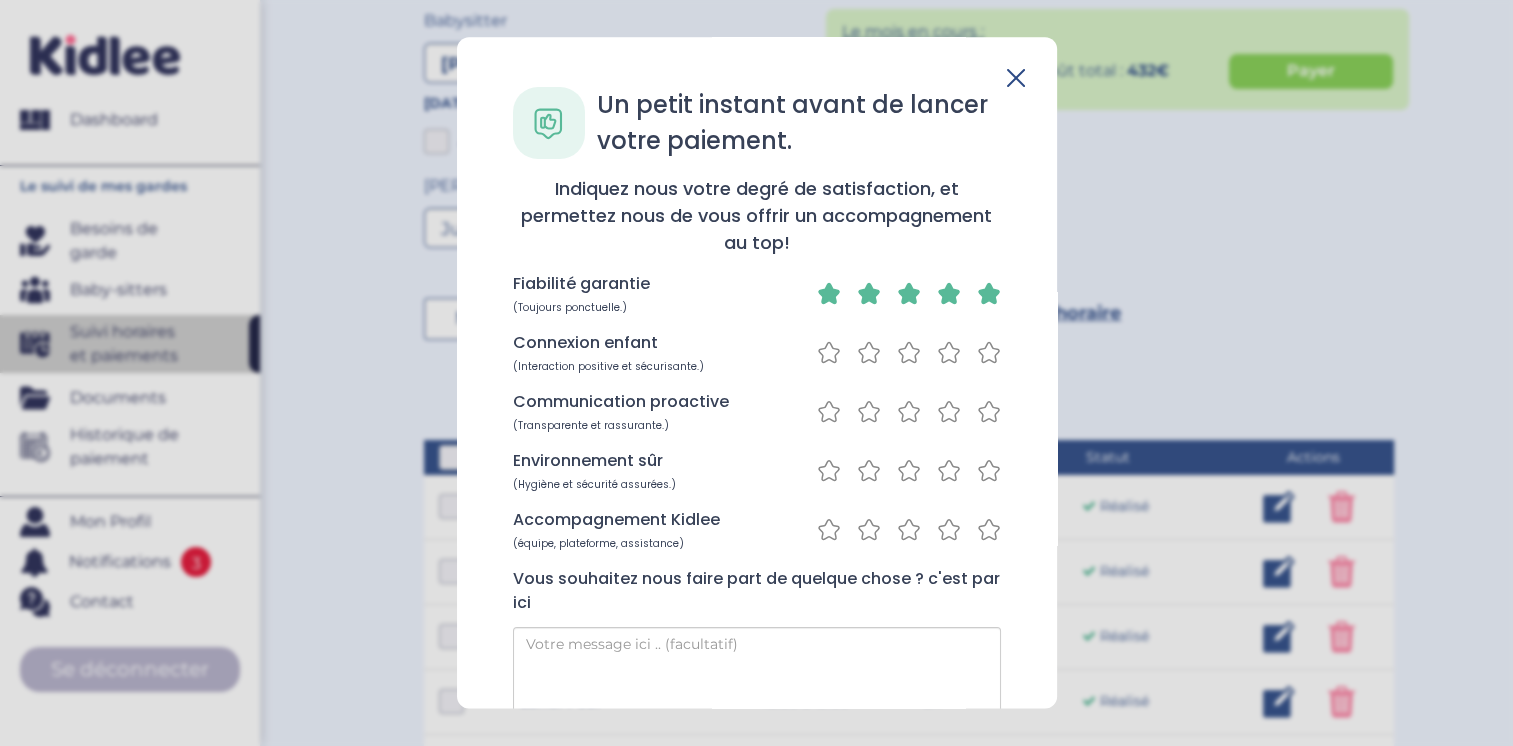 click 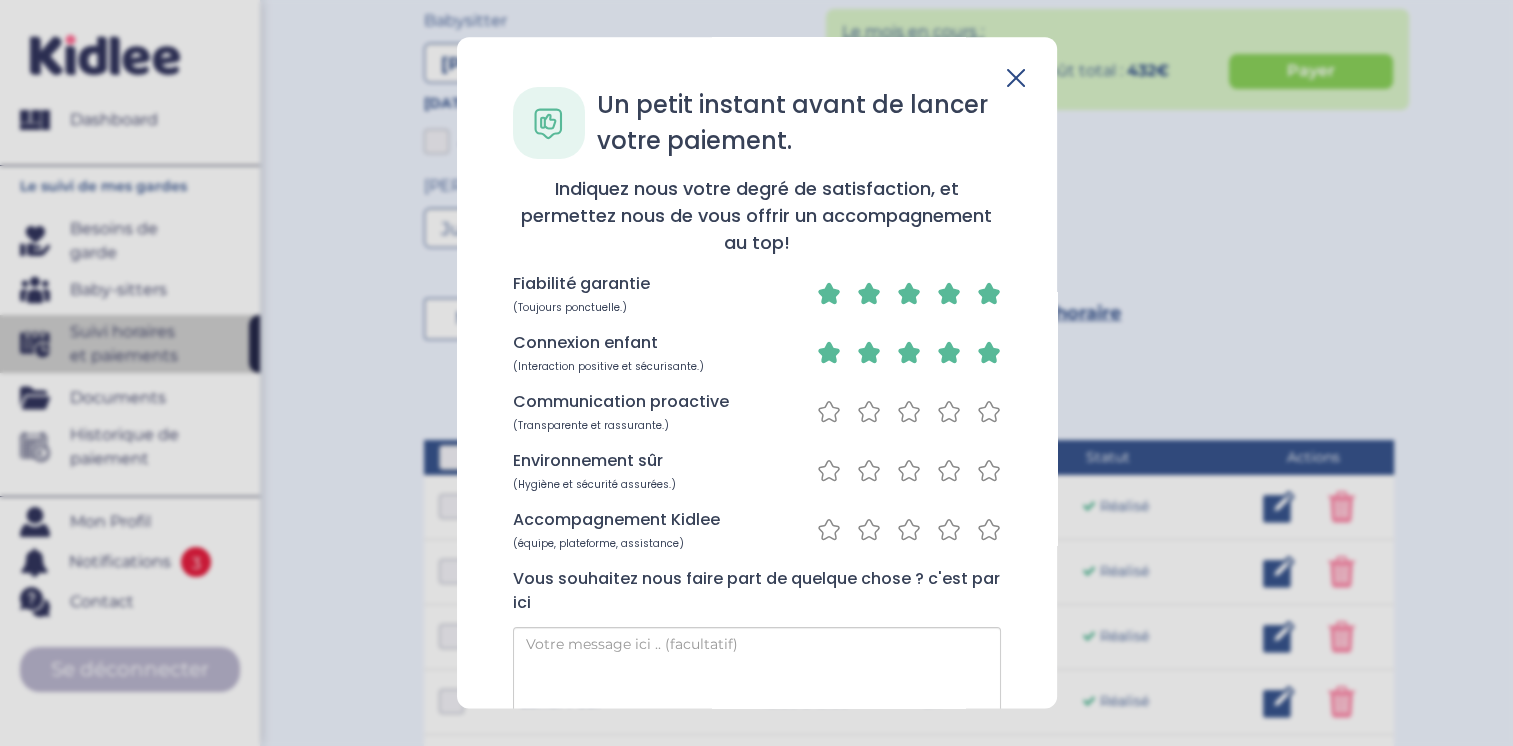 click 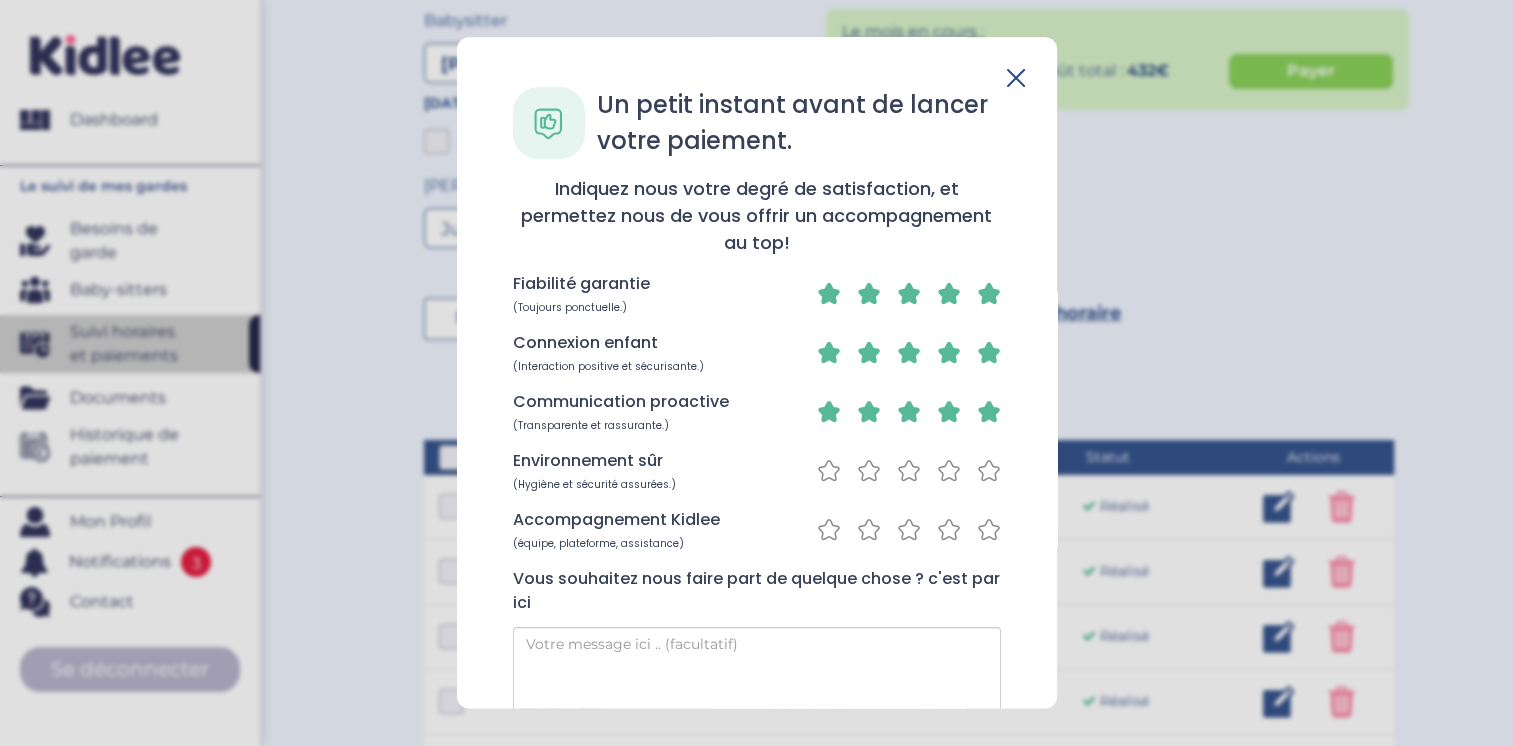 click 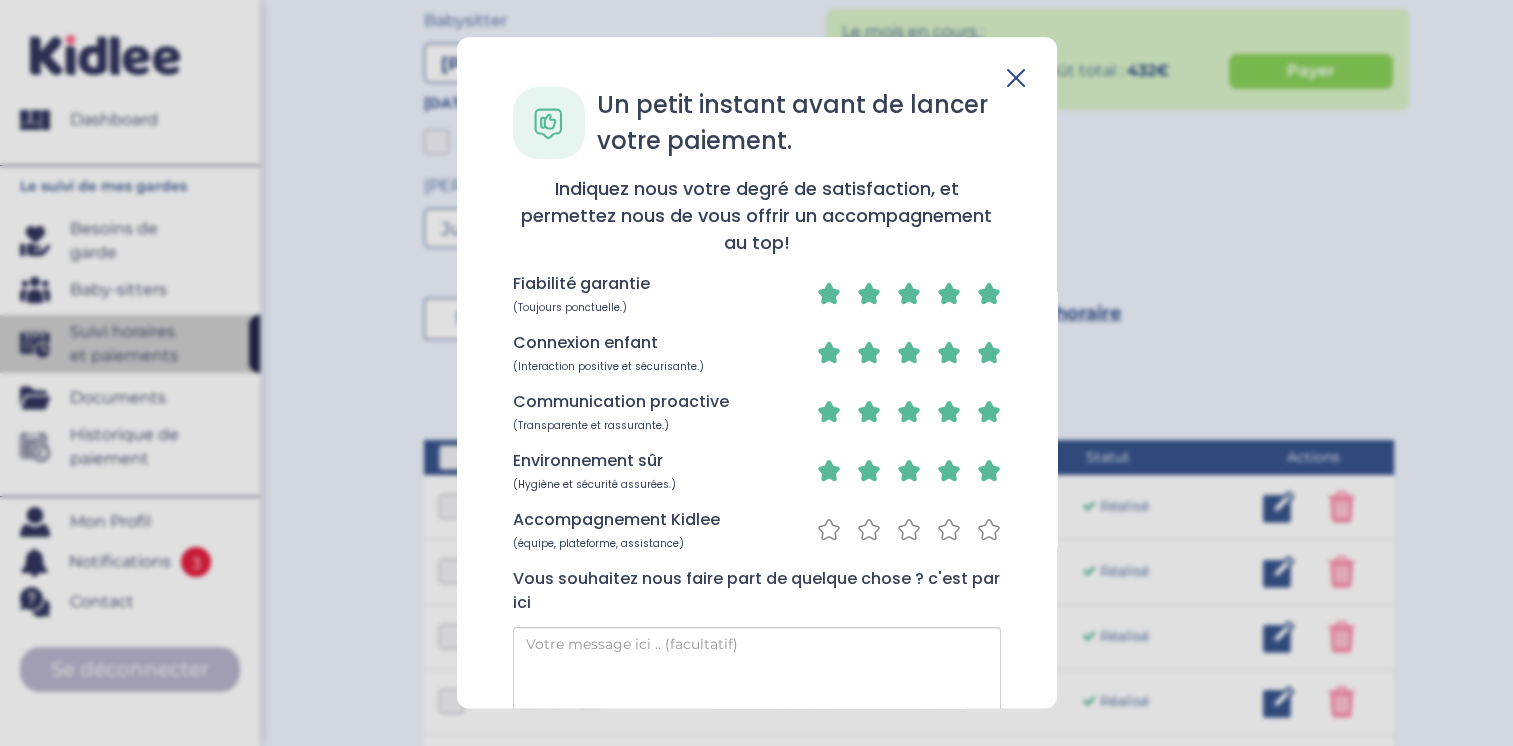 click 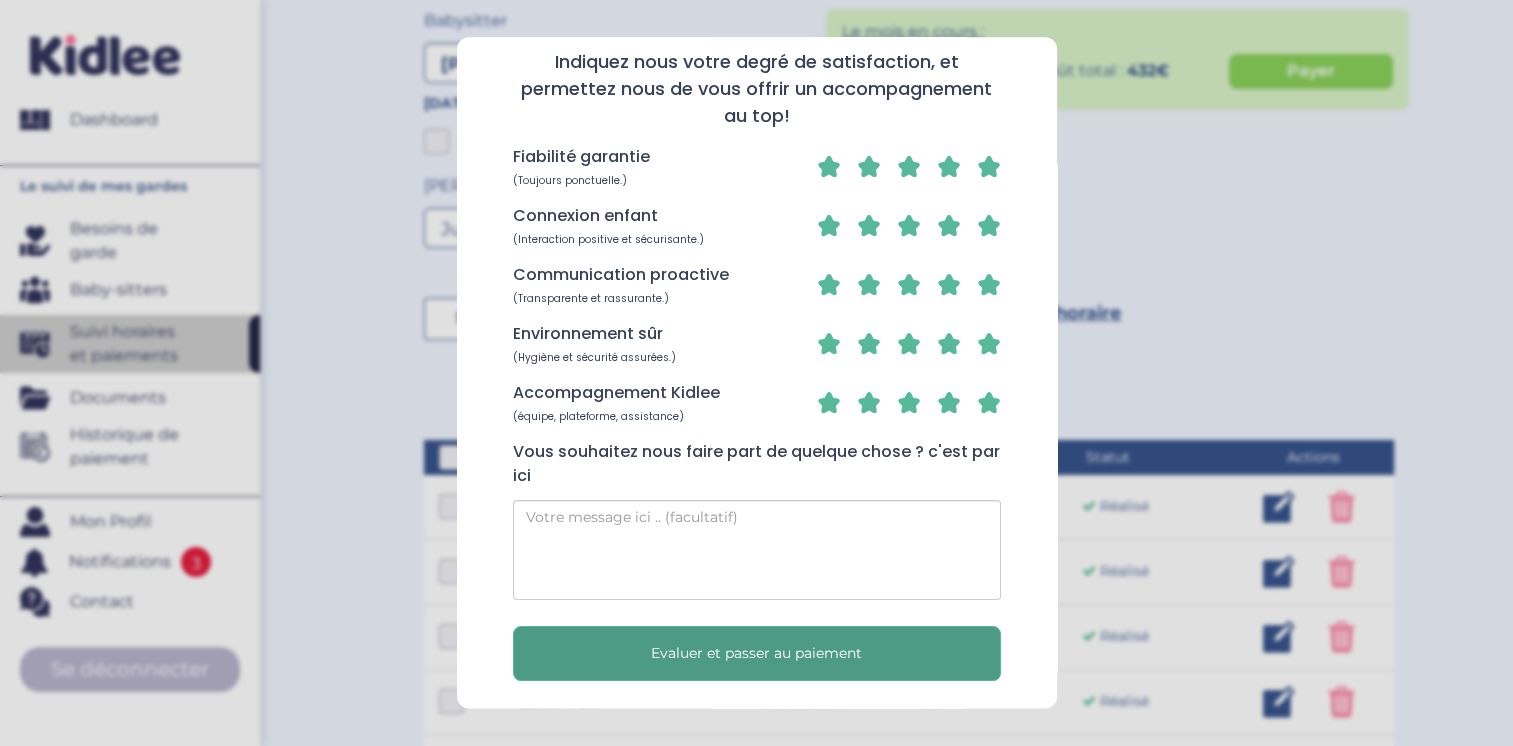 scroll, scrollTop: 130, scrollLeft: 0, axis: vertical 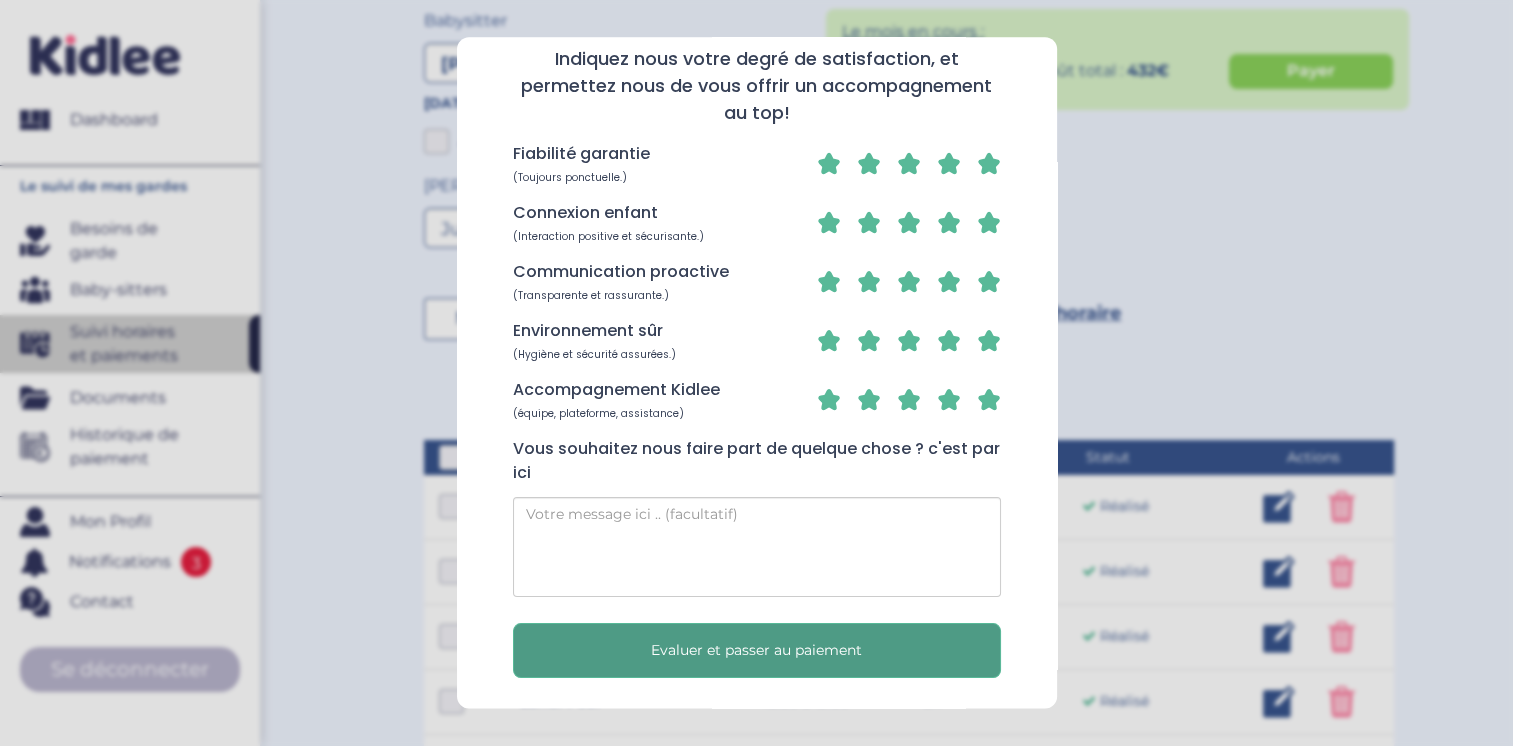 click on "Evaluer et passer au paiement" at bounding box center [757, 650] 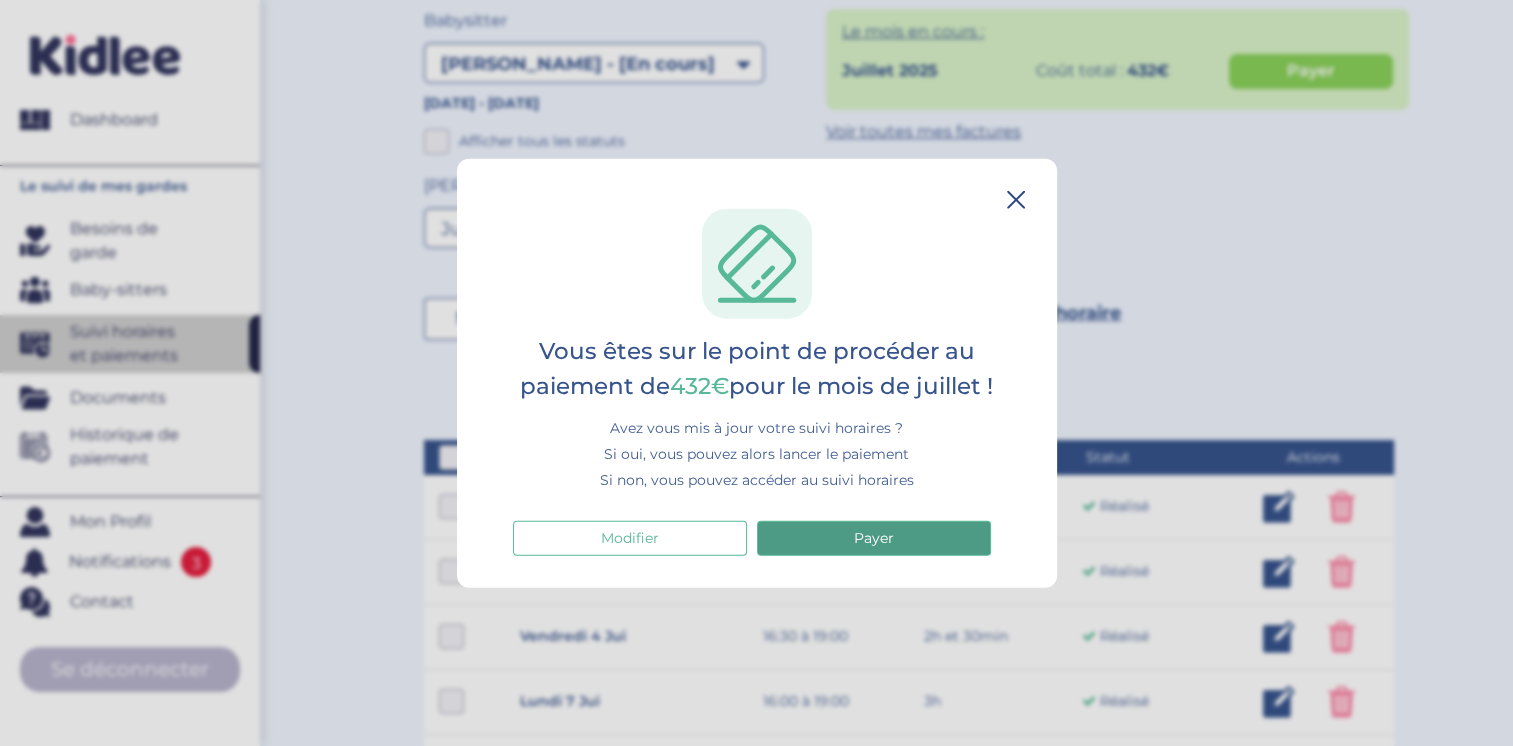 click on "Payer" at bounding box center (874, 538) 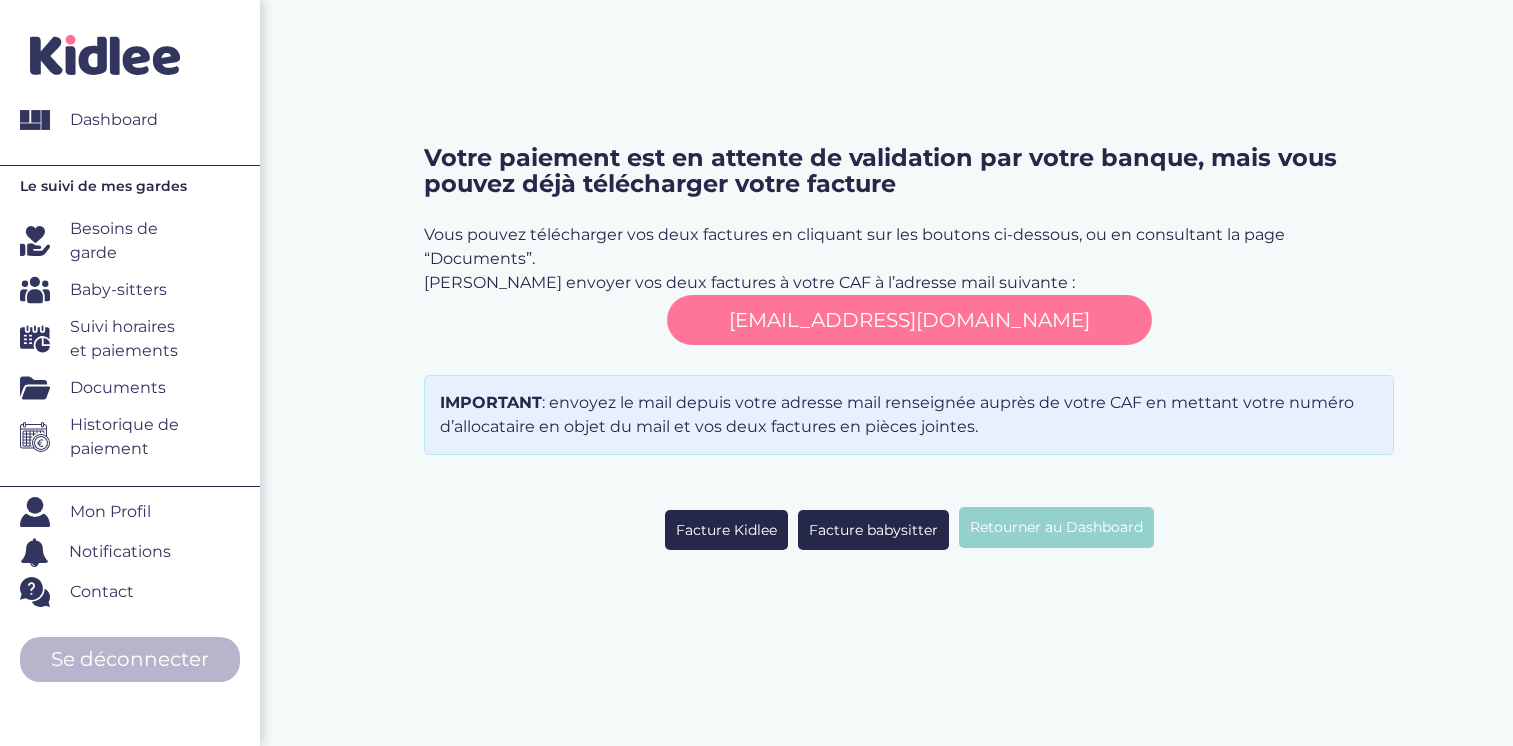 scroll, scrollTop: 0, scrollLeft: 0, axis: both 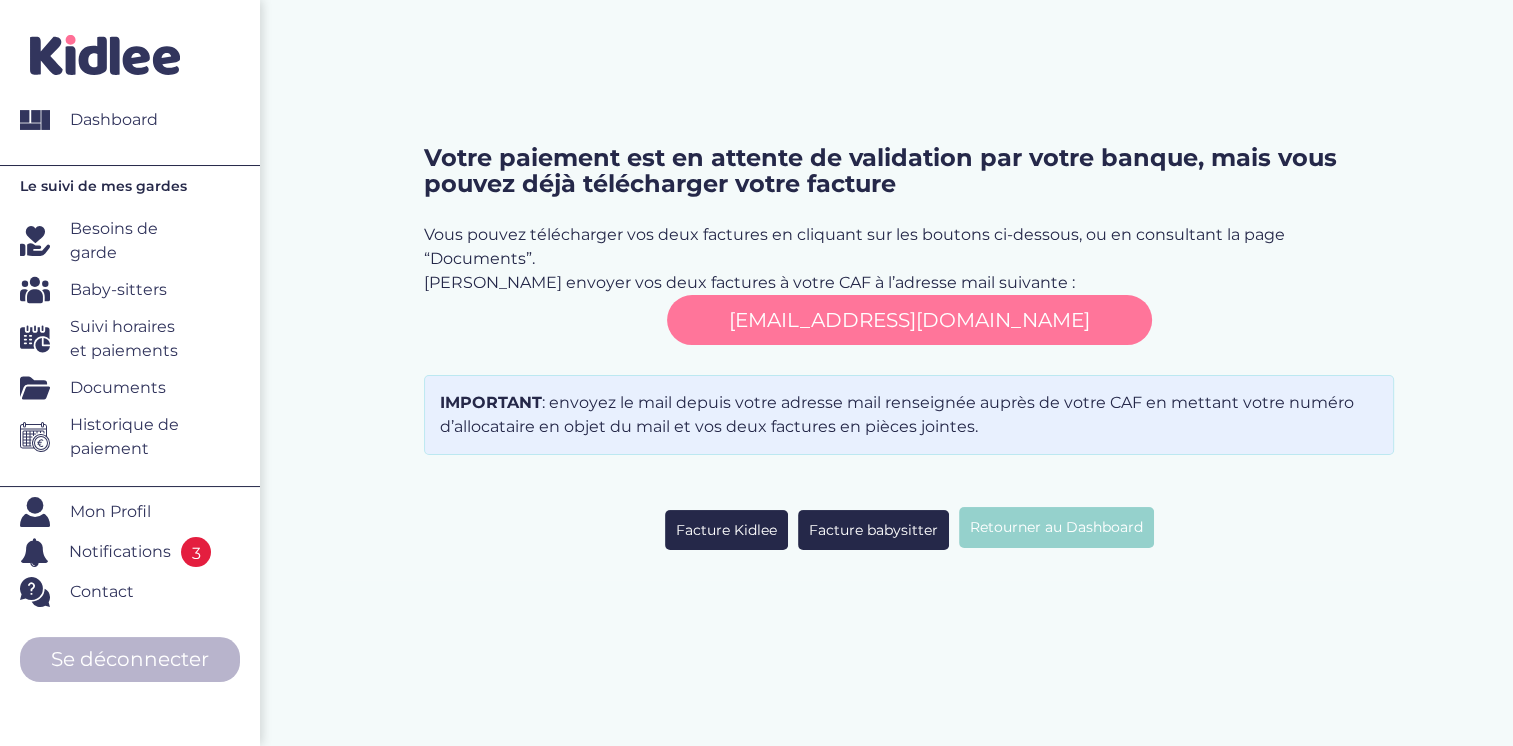 click on "[EMAIL_ADDRESS][DOMAIN_NAME]" at bounding box center [909, 320] 